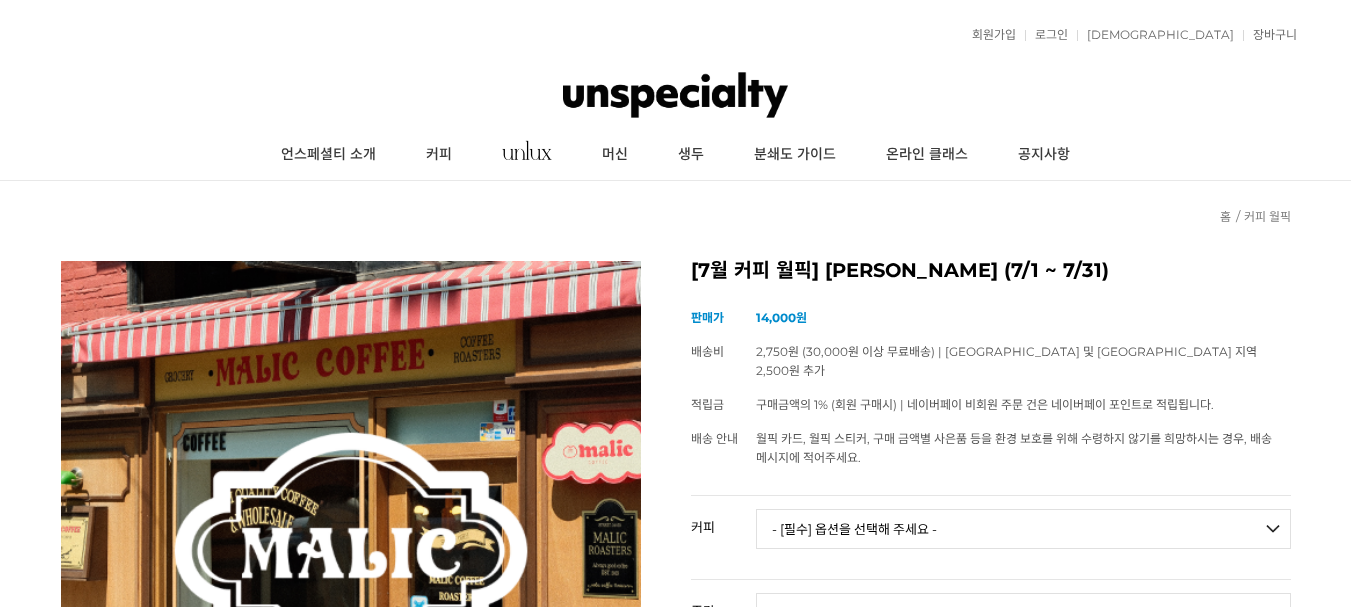 scroll, scrollTop: 0, scrollLeft: 0, axis: both 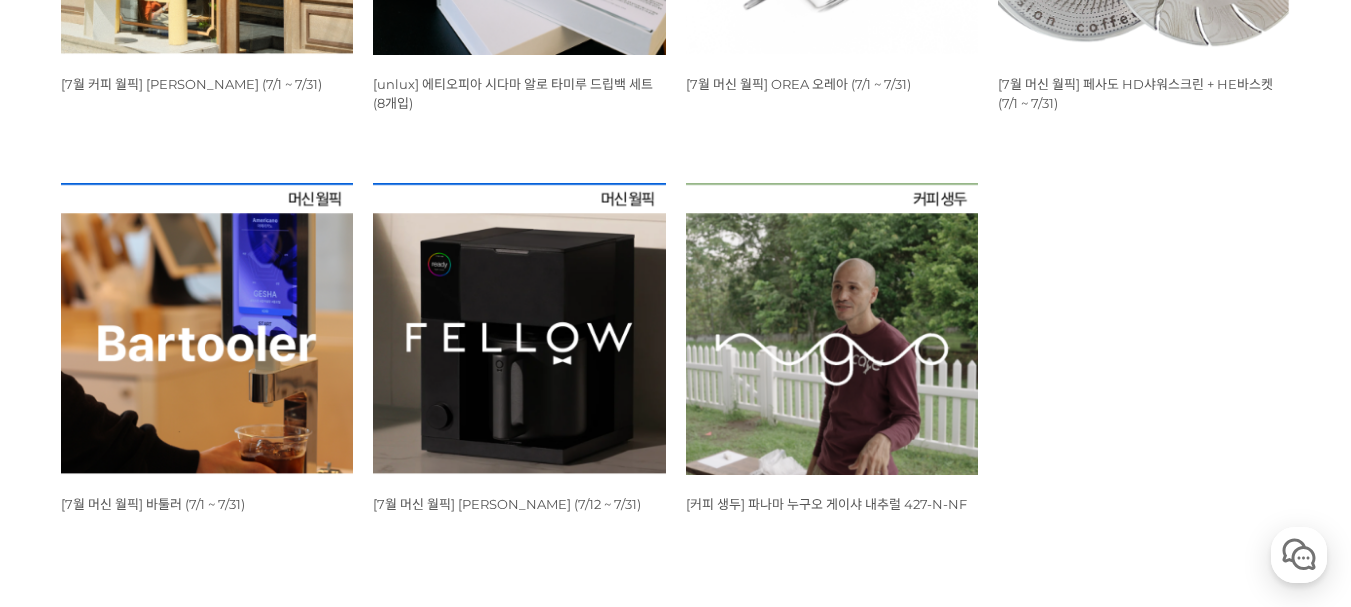 click at bounding box center (207, -92) 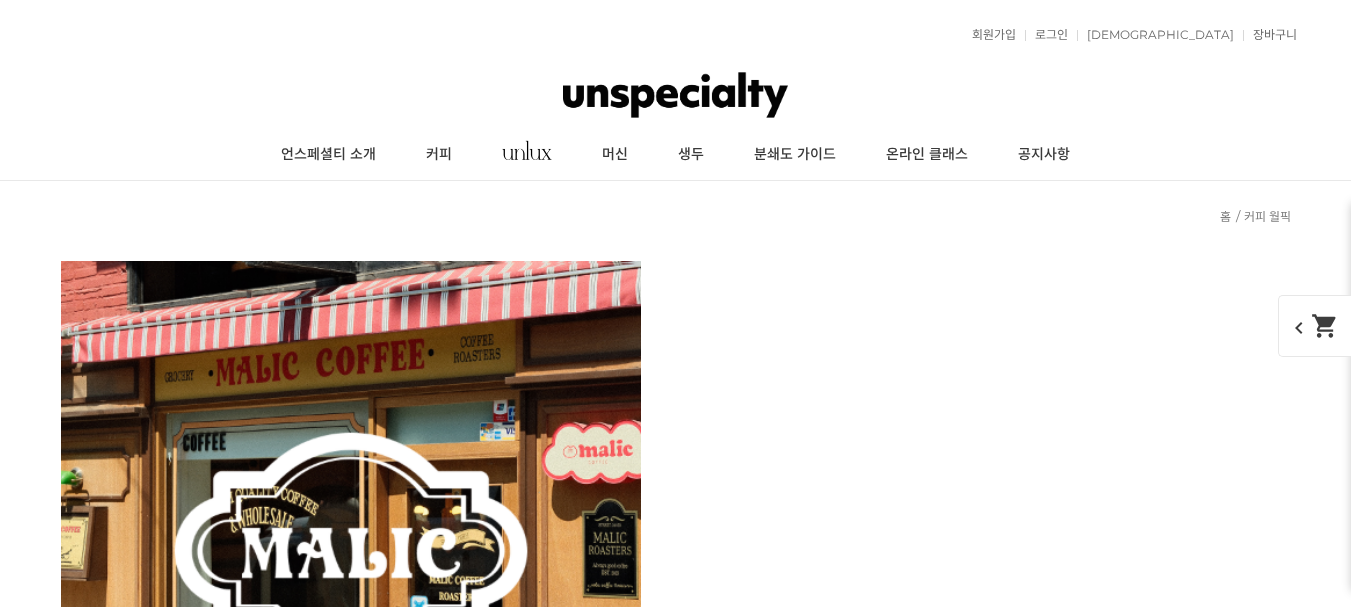 scroll, scrollTop: 2539, scrollLeft: 0, axis: vertical 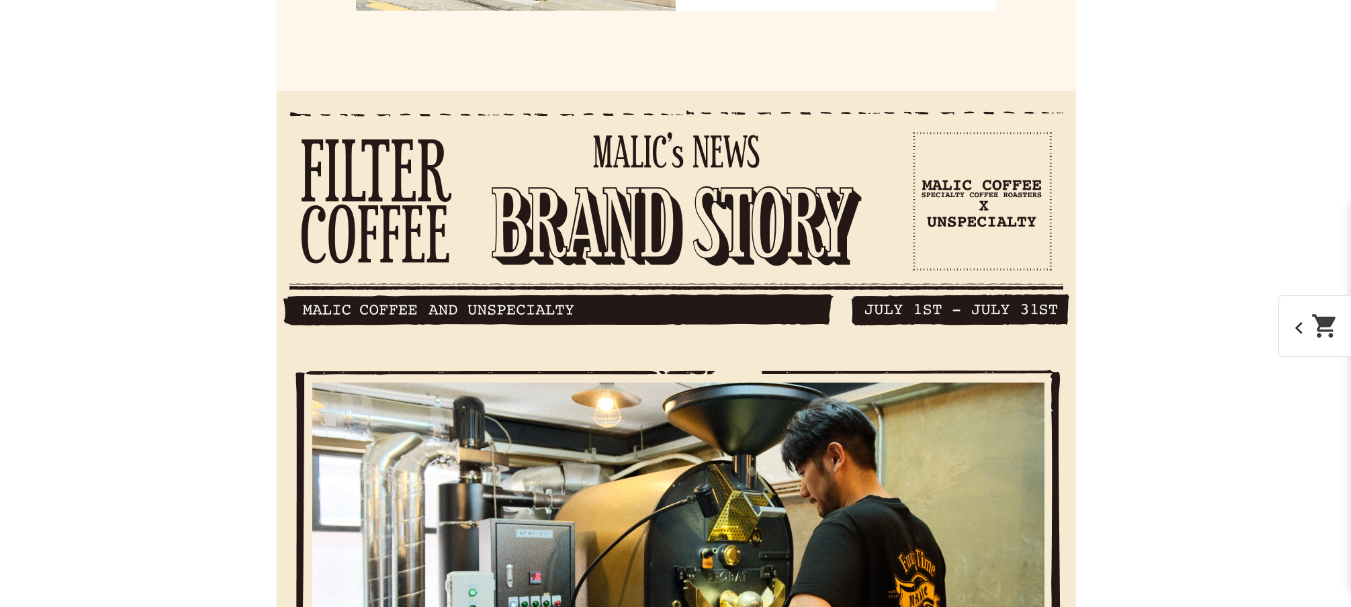 click on "말릭커피는 이번이 두번째 월픽인데 스페셜커피를
되게 좋아하고 즐기지만 가끔은 이렇게 블렌드 커피도
데..." at bounding box center (470, 14899) 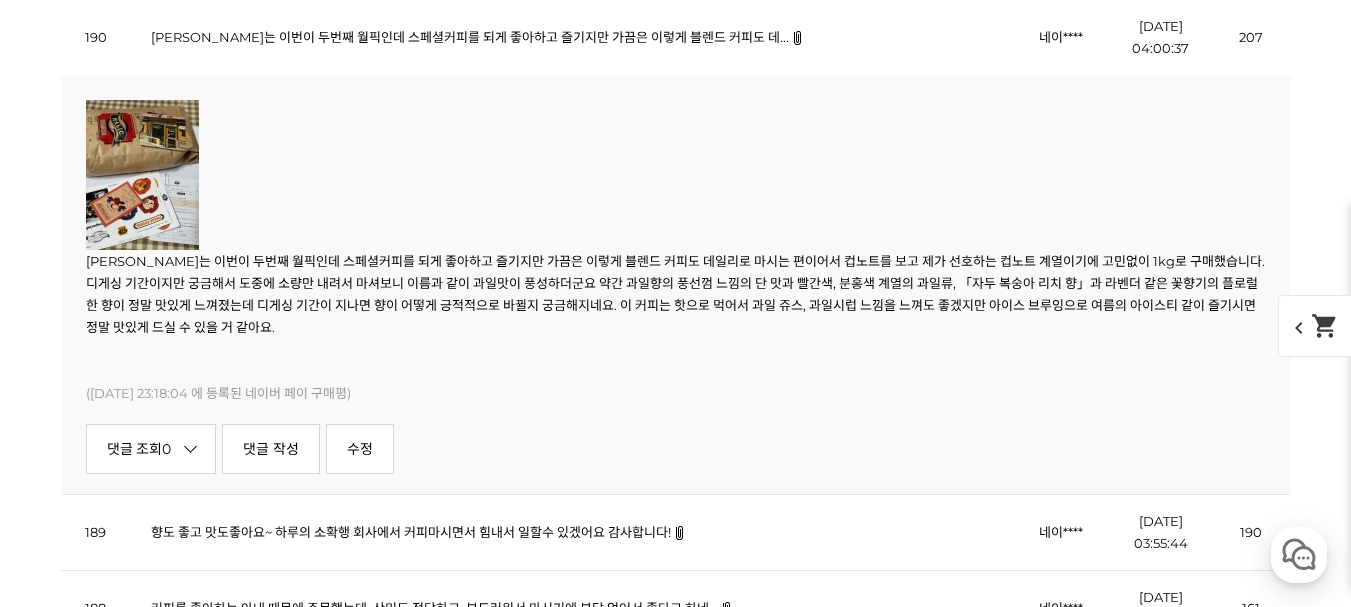 scroll, scrollTop: 0, scrollLeft: 0, axis: both 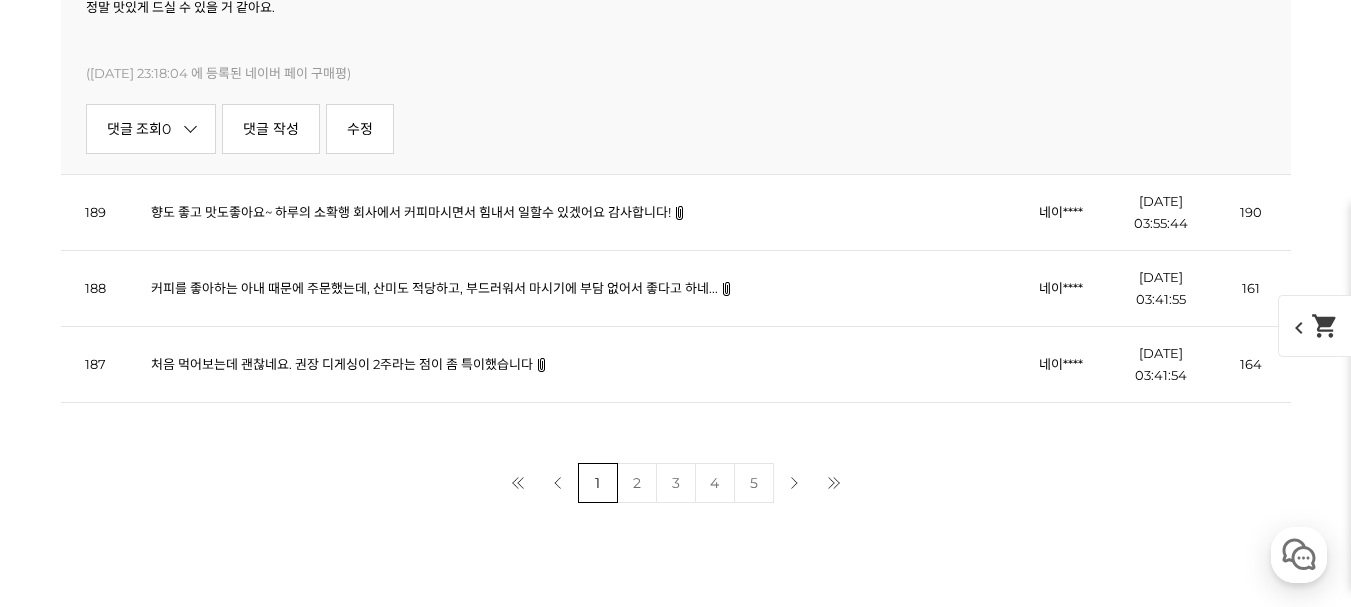 click on "향도 좋고 맛도좋아요~ 하루의 소확행 회사에서 커피마시면서 힘내서 일할수 있겠어요 감사합니다!" at bounding box center [411, 212] 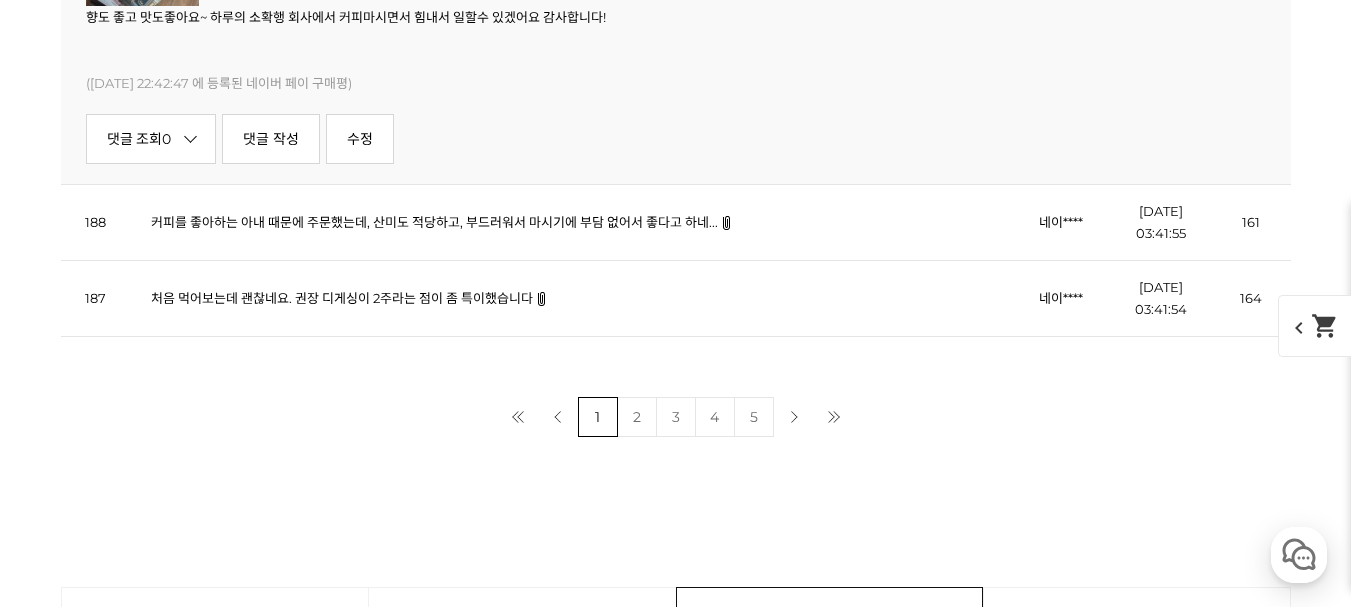 click on "커피를 좋아하는 아내 때문에 주문했는데,
산미도 적당하고, 부드러워서 마시기에 부담 없어서 좋다고 하네..." at bounding box center [434, 222] 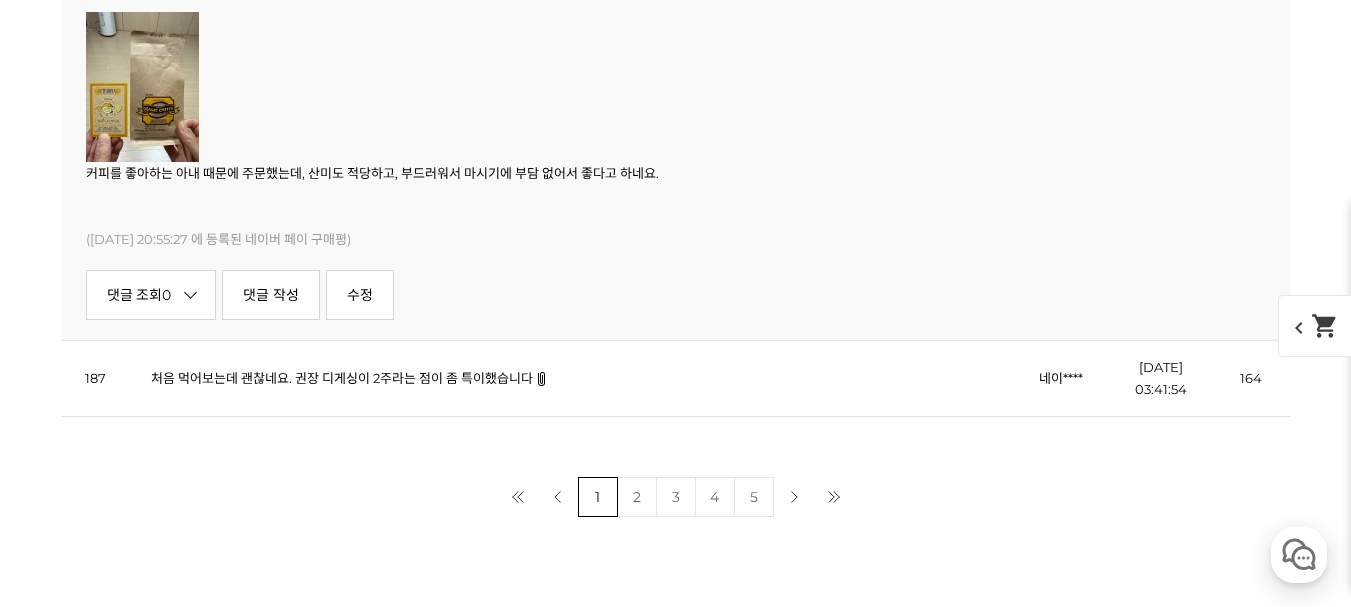 scroll, scrollTop: 17601, scrollLeft: 0, axis: vertical 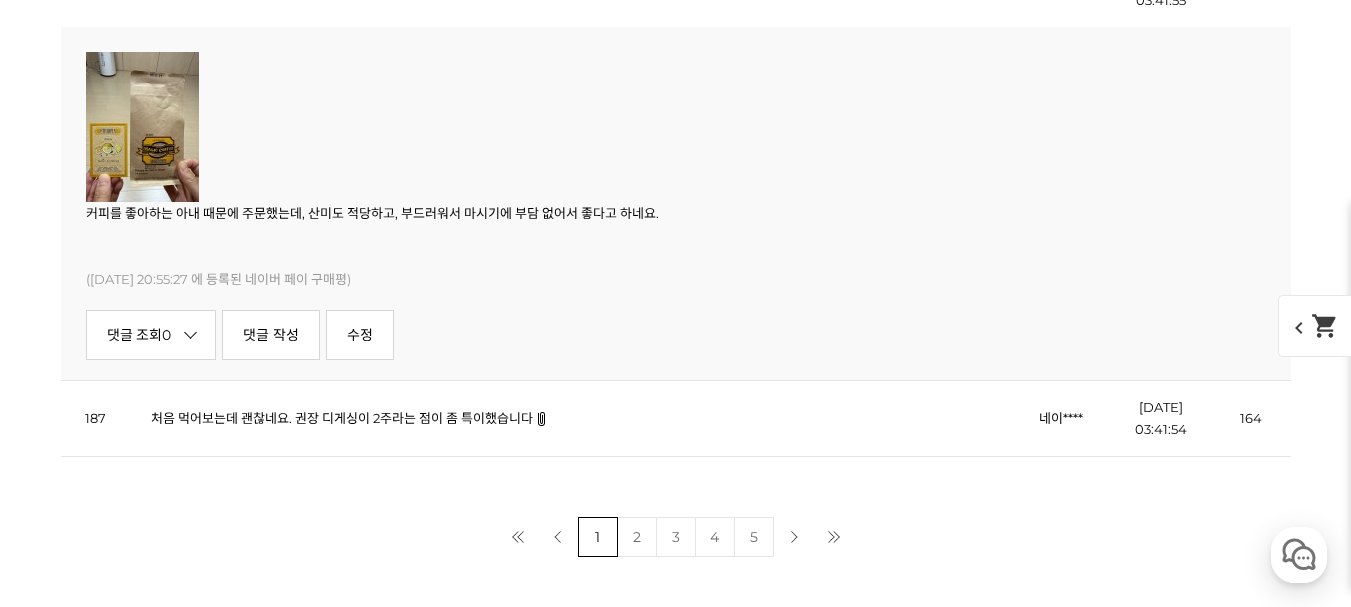 click on "처음 먹어보는데 괜찮네요. 권장 디게싱이 2주라는 점이 좀 특이했습니다" at bounding box center (342, 418) 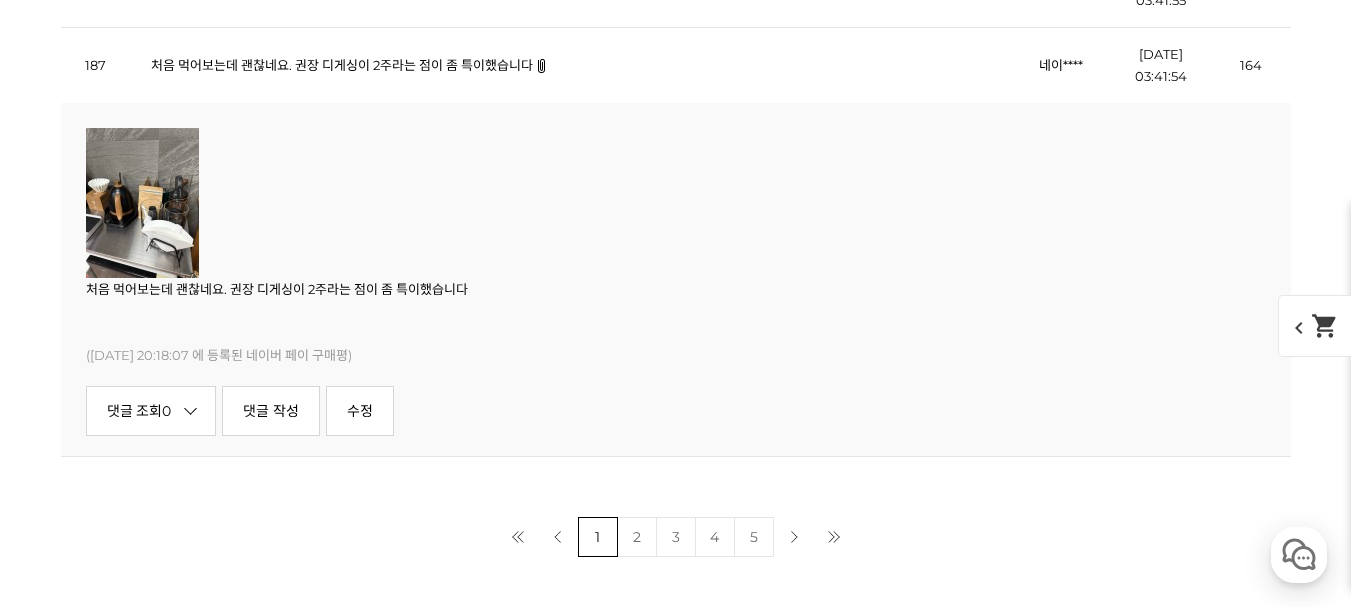 click on "2" at bounding box center (637, 537) 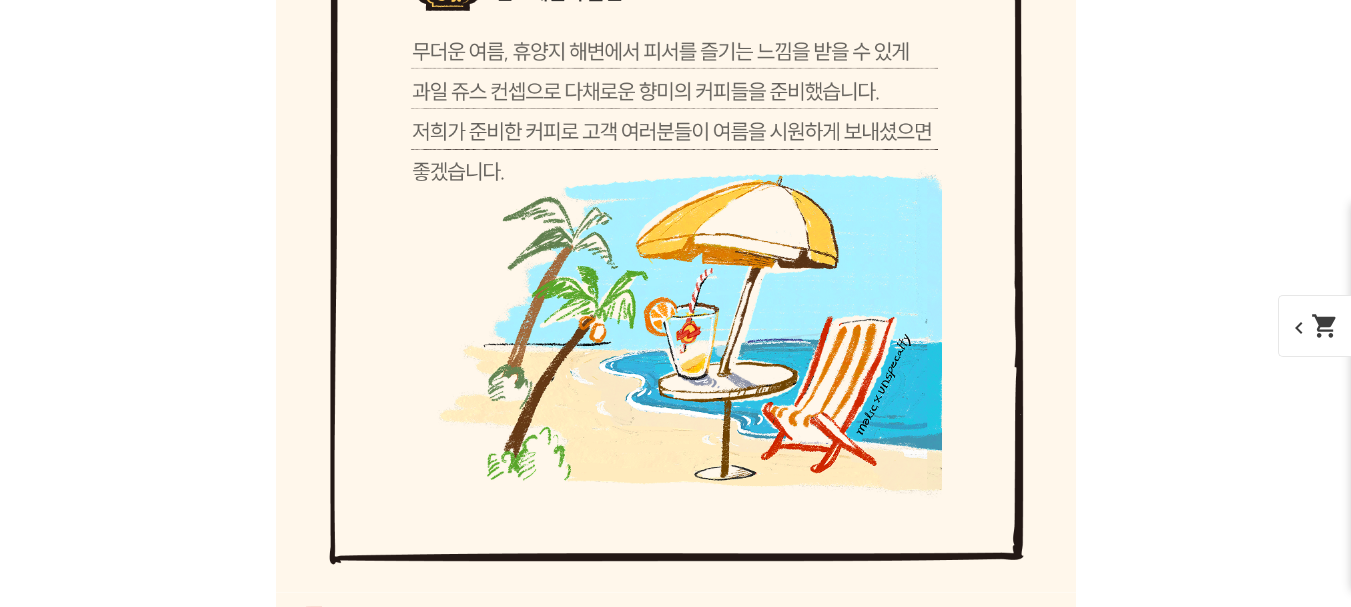 scroll, scrollTop: 12206, scrollLeft: 0, axis: vertical 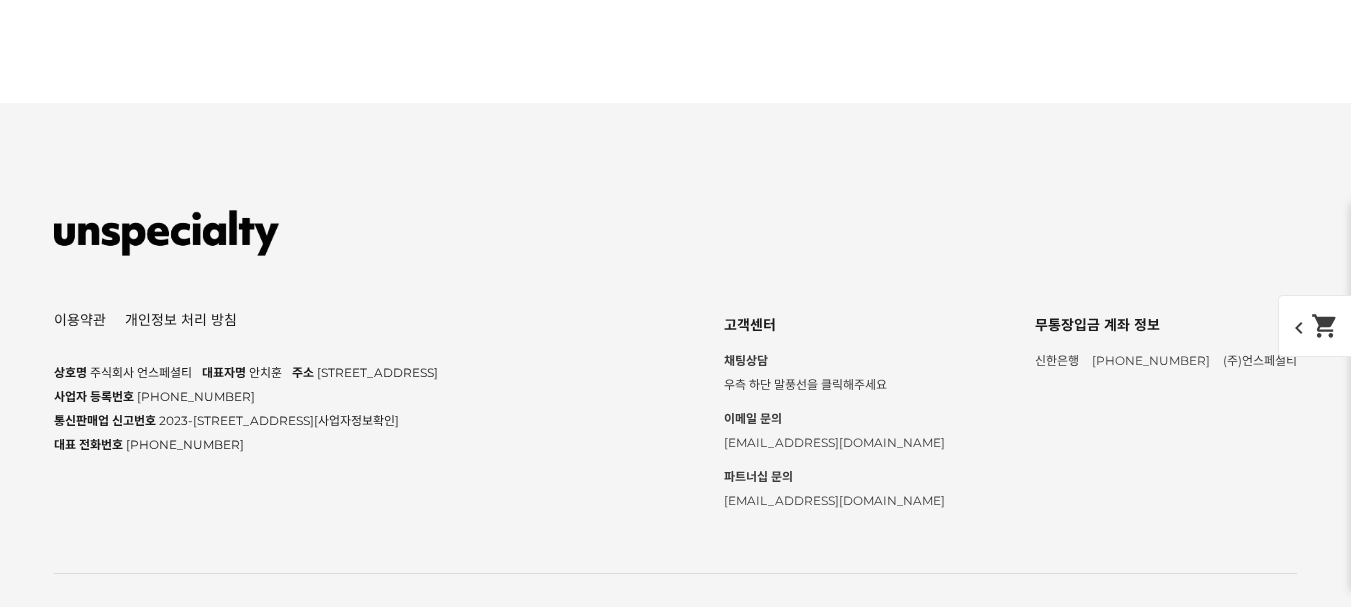 click on "맛있습니다  만족합니다.~^^" at bounding box center [224, -2083] 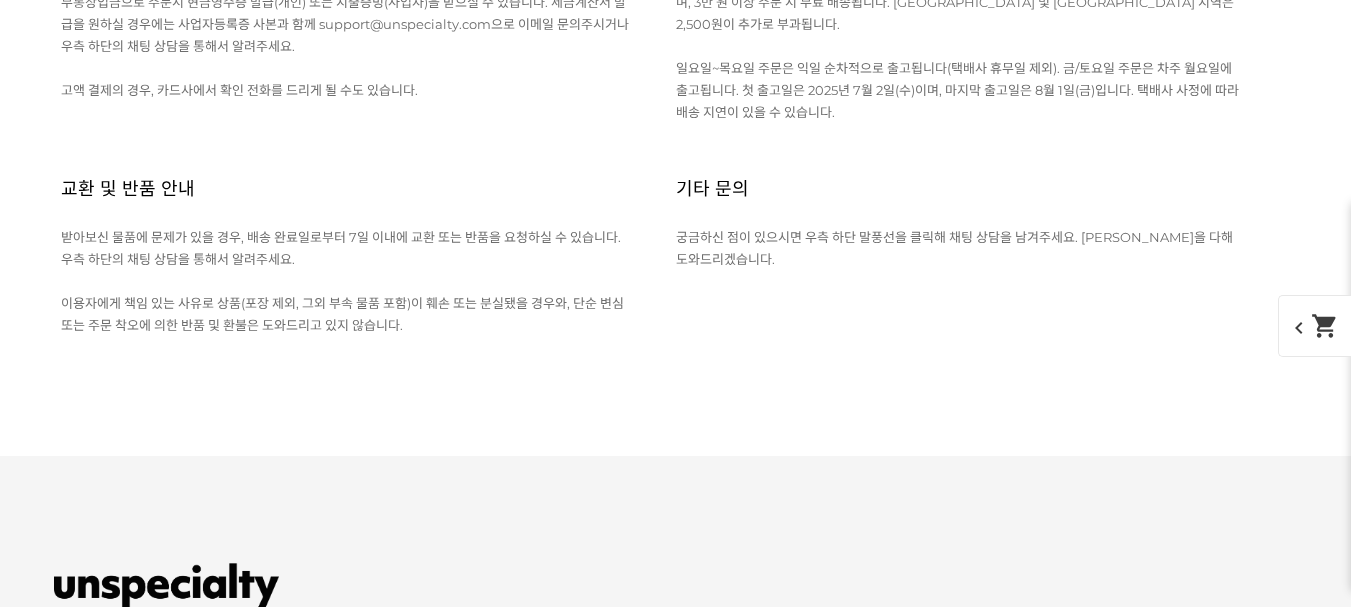 scroll, scrollTop: 0, scrollLeft: 0, axis: both 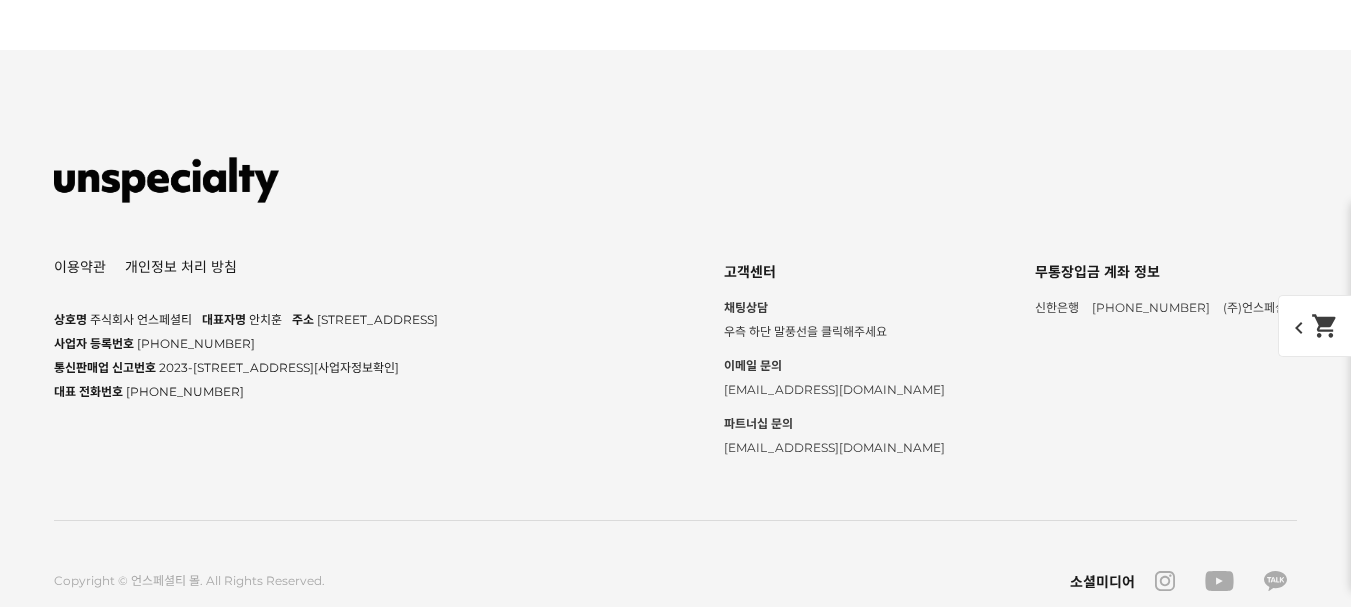 click on "3" at bounding box center [676, -1789] 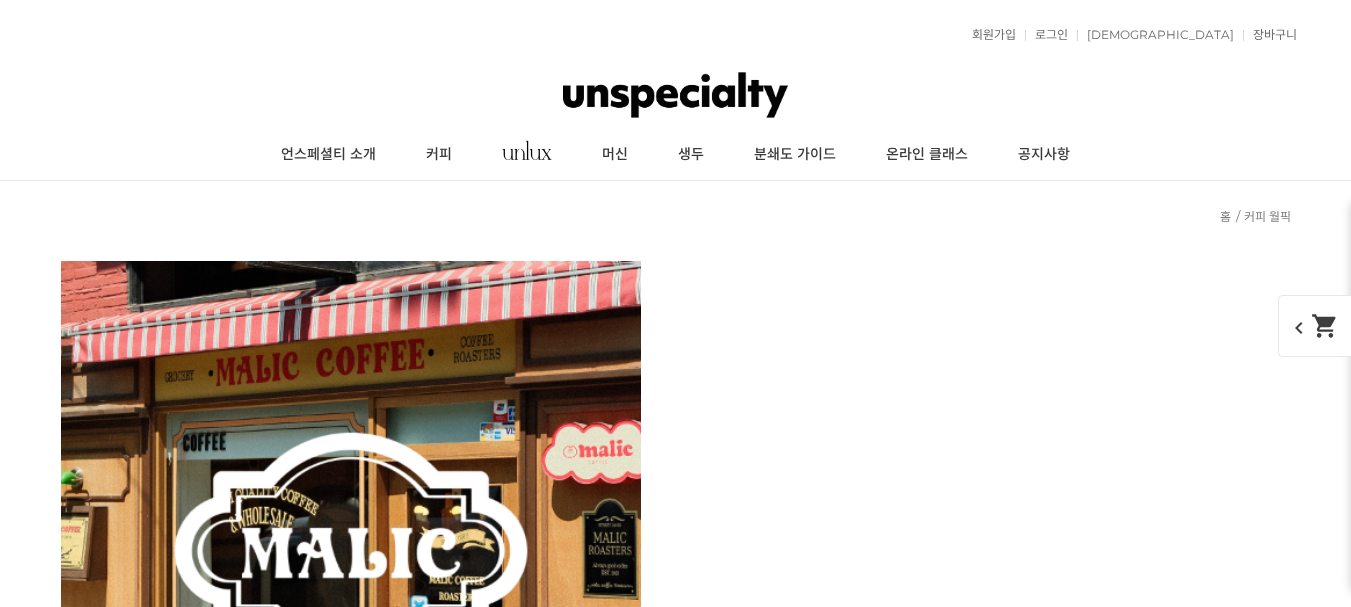 scroll, scrollTop: 12166, scrollLeft: 0, axis: vertical 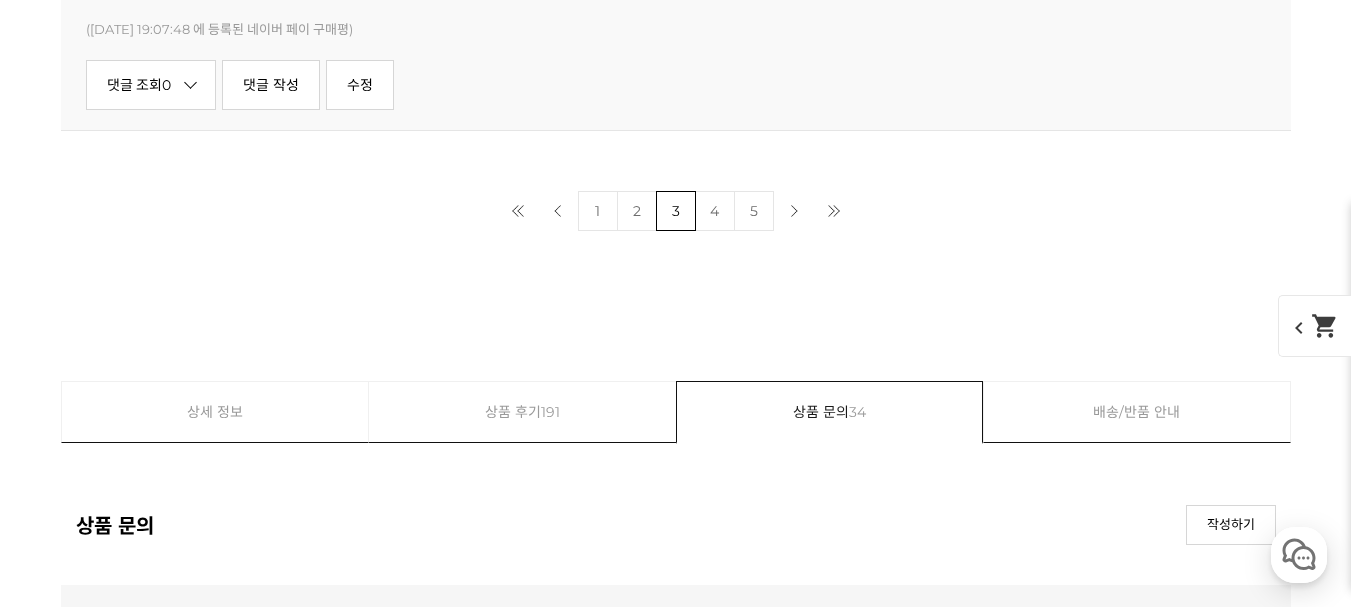 click on "4" at bounding box center [715, 211] 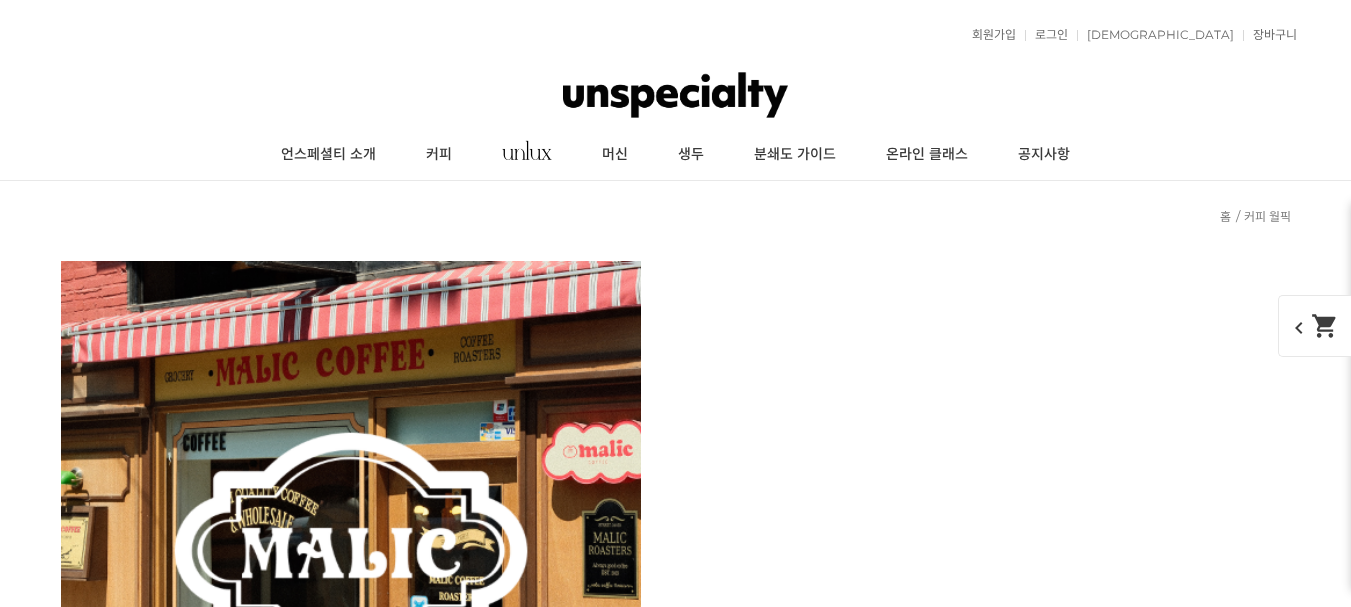 scroll, scrollTop: 12166, scrollLeft: 0, axis: vertical 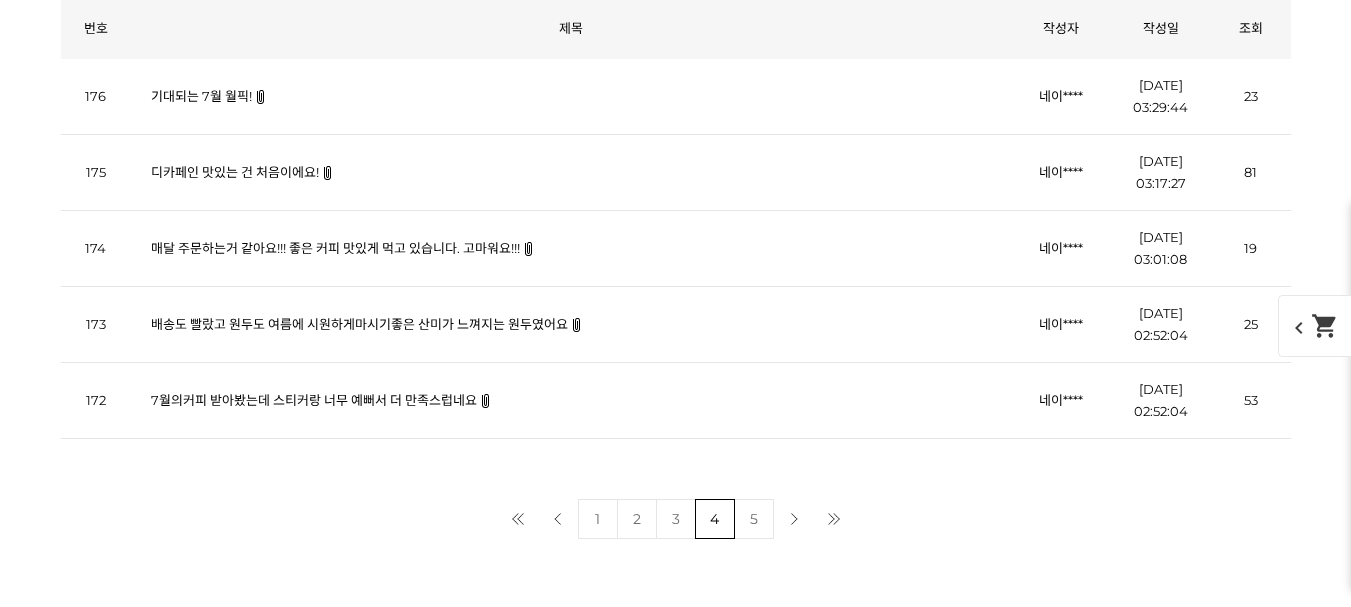 click on "5" at bounding box center [754, 519] 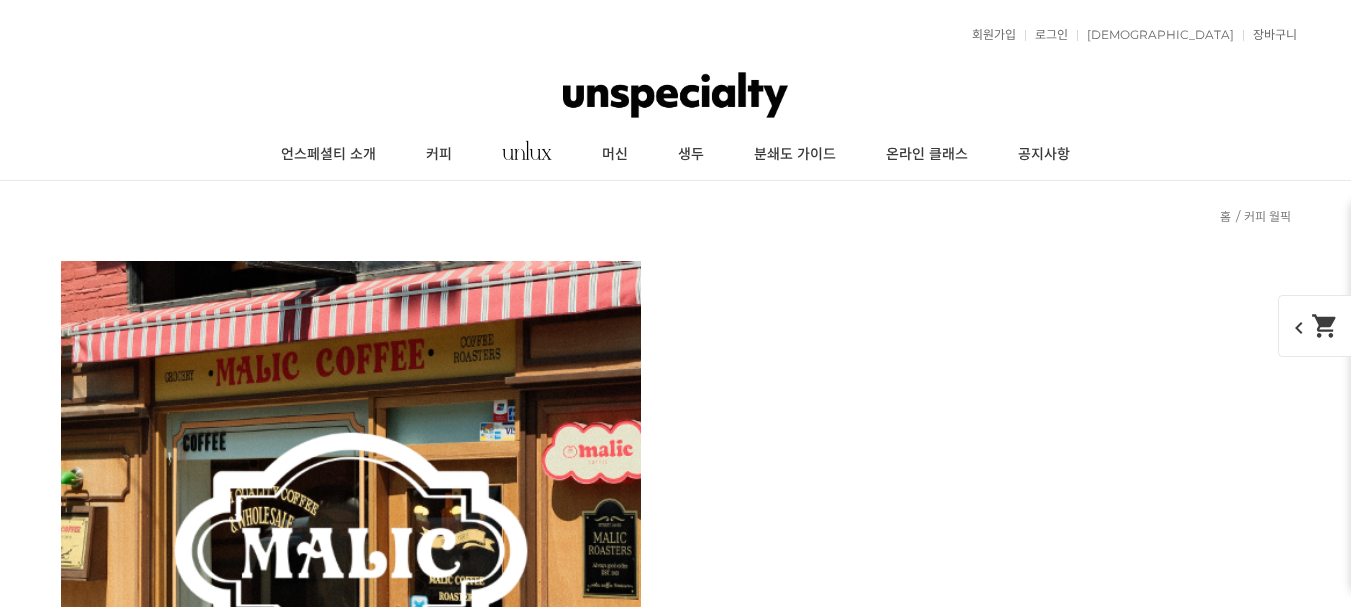 scroll, scrollTop: 12166, scrollLeft: 0, axis: vertical 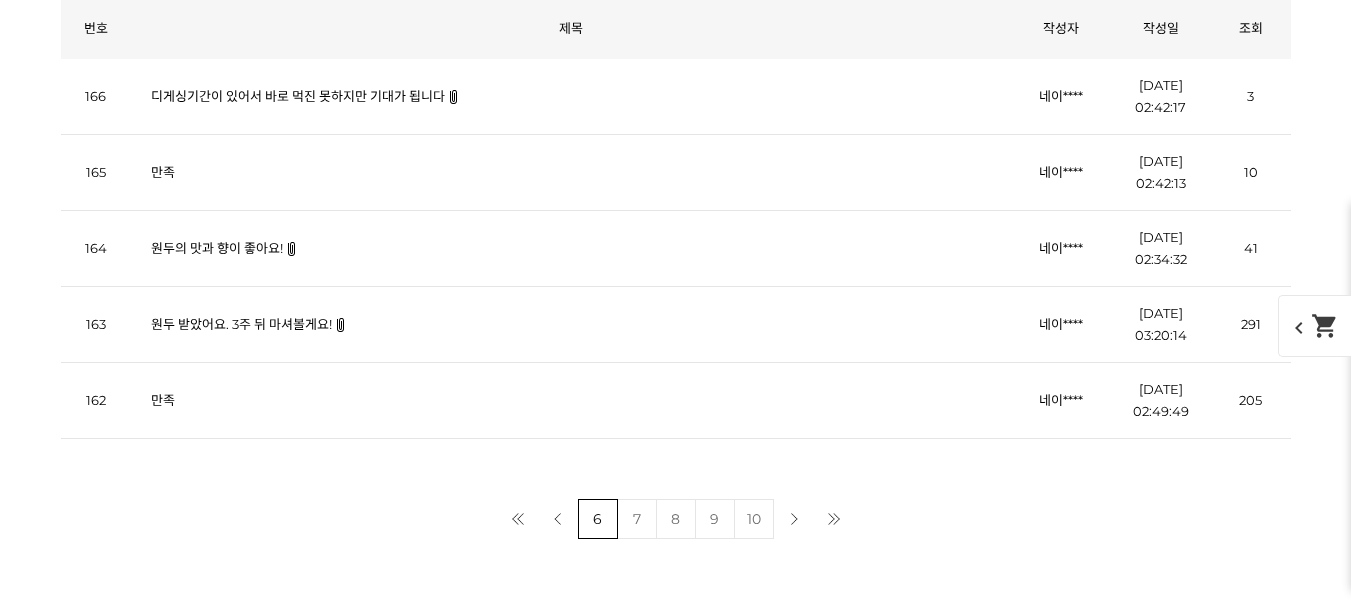 click on "7" at bounding box center (637, 519) 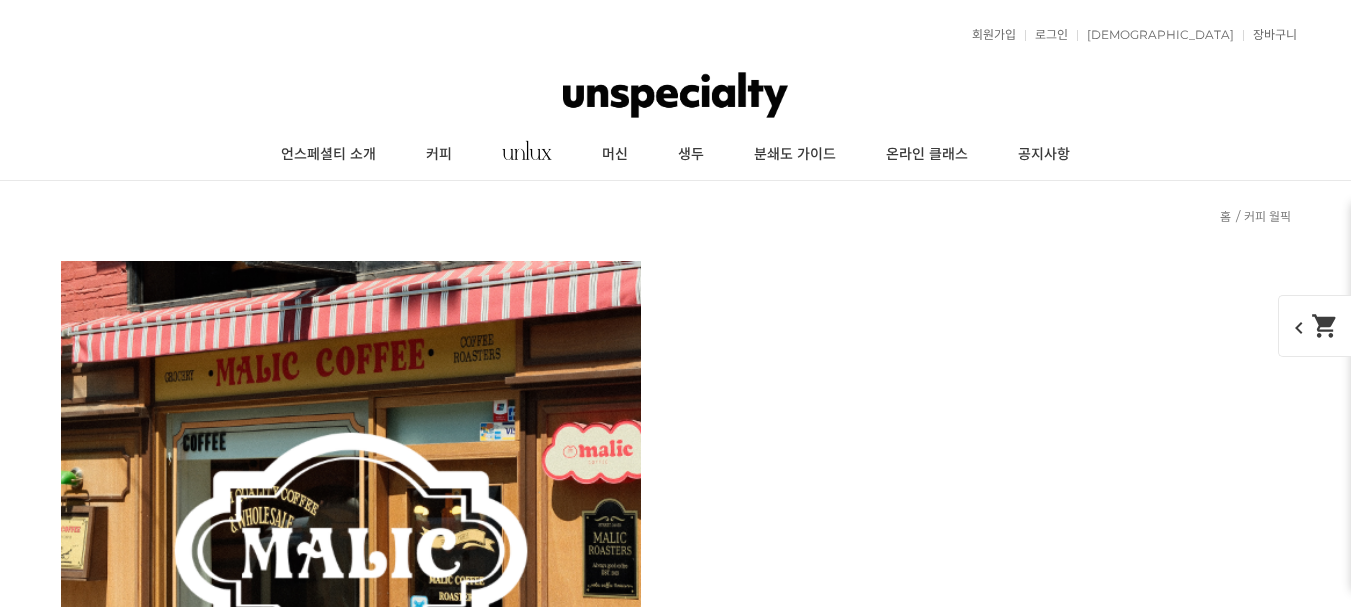 scroll, scrollTop: 12166, scrollLeft: 0, axis: vertical 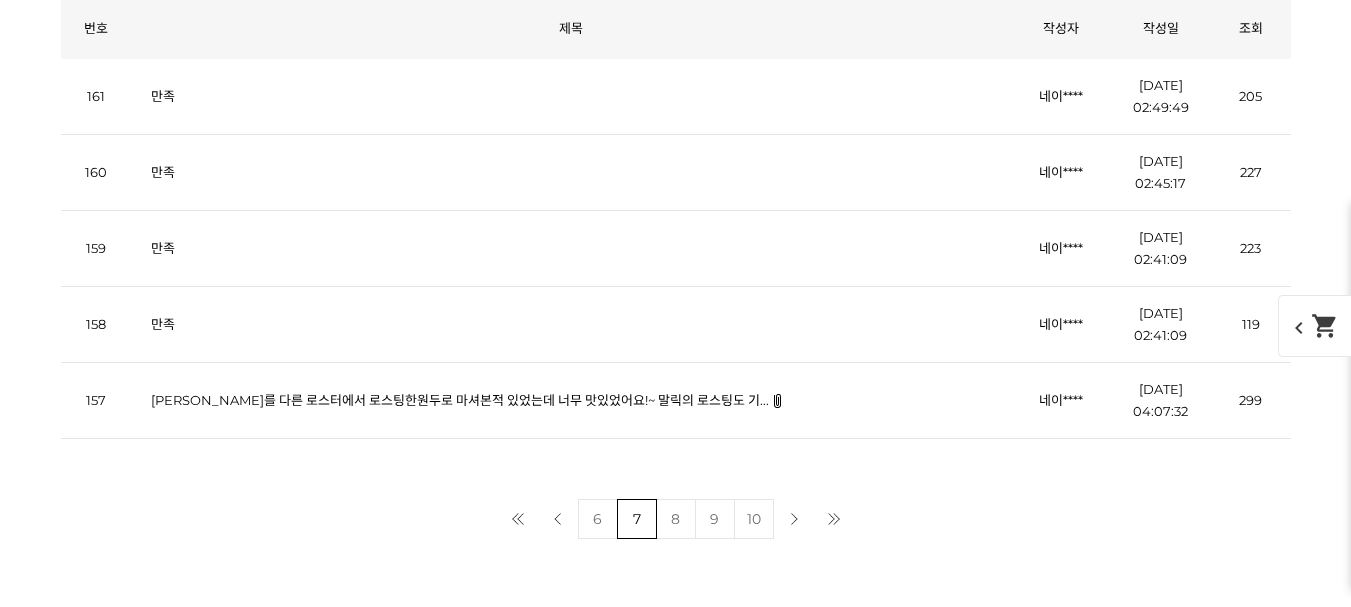 click on "마테 마테오스를 다른 로스터에서 로스팅한원두로 마셔본적 있었는데 너무 맛있었어요!~ 말릭의 로스팅도 기..." at bounding box center [460, 400] 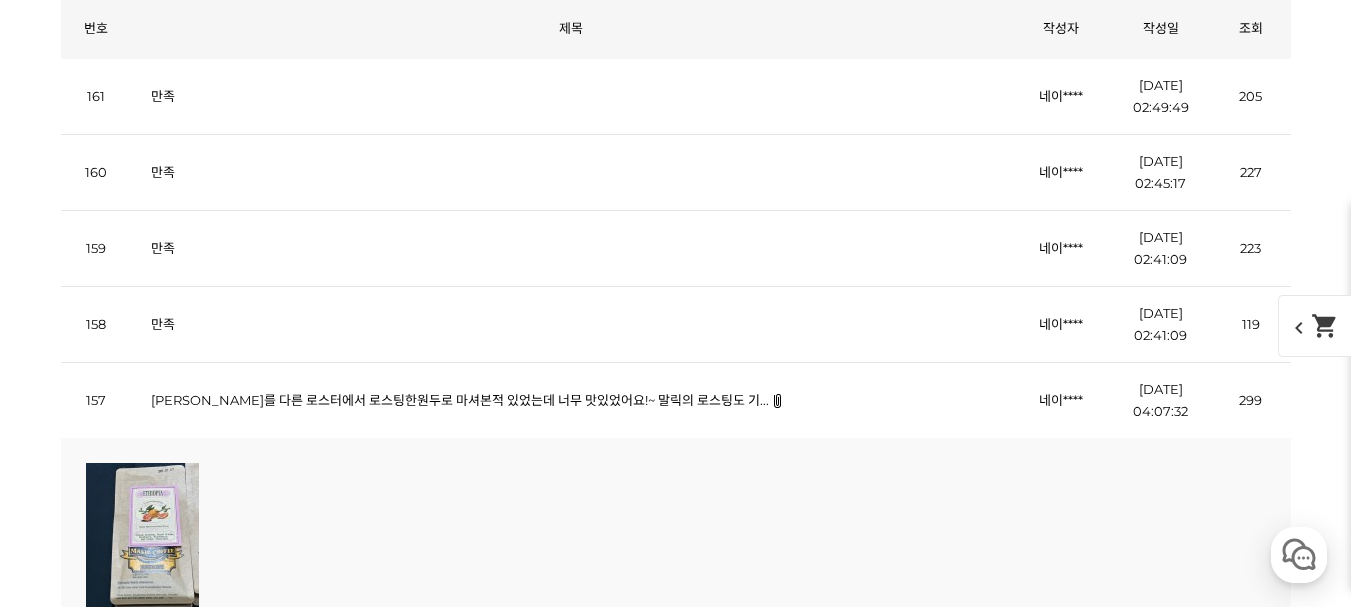 scroll, scrollTop: 0, scrollLeft: 0, axis: both 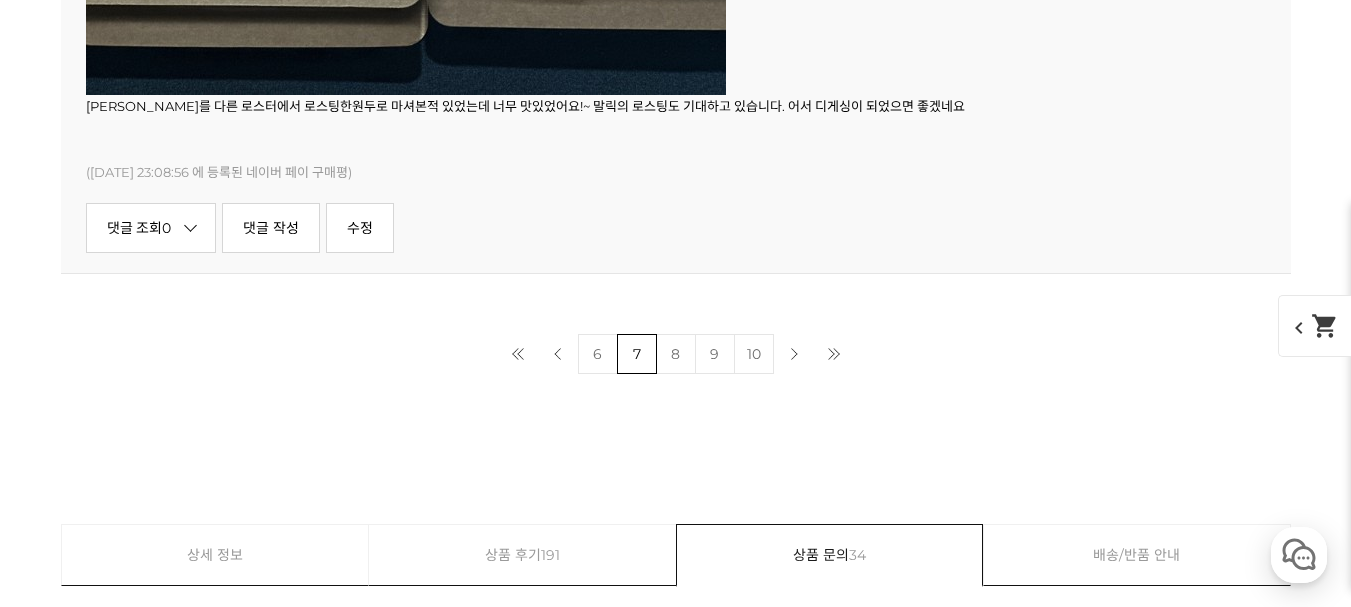 click on "8" at bounding box center (676, 354) 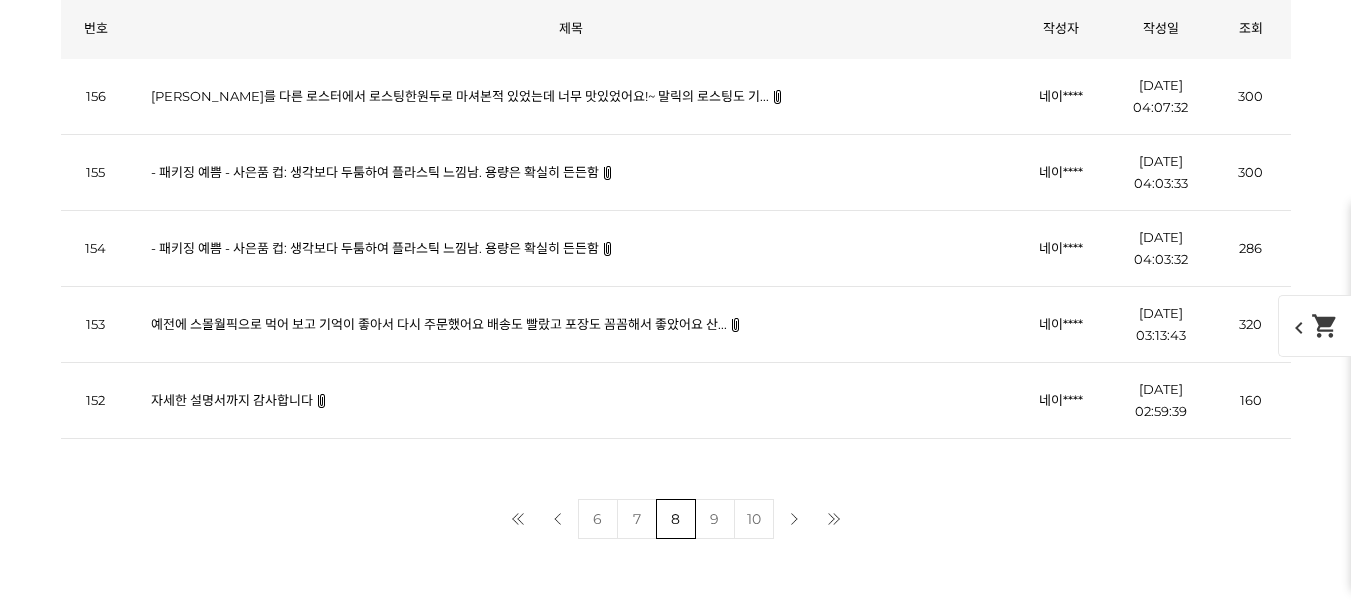 scroll, scrollTop: 12166, scrollLeft: 0, axis: vertical 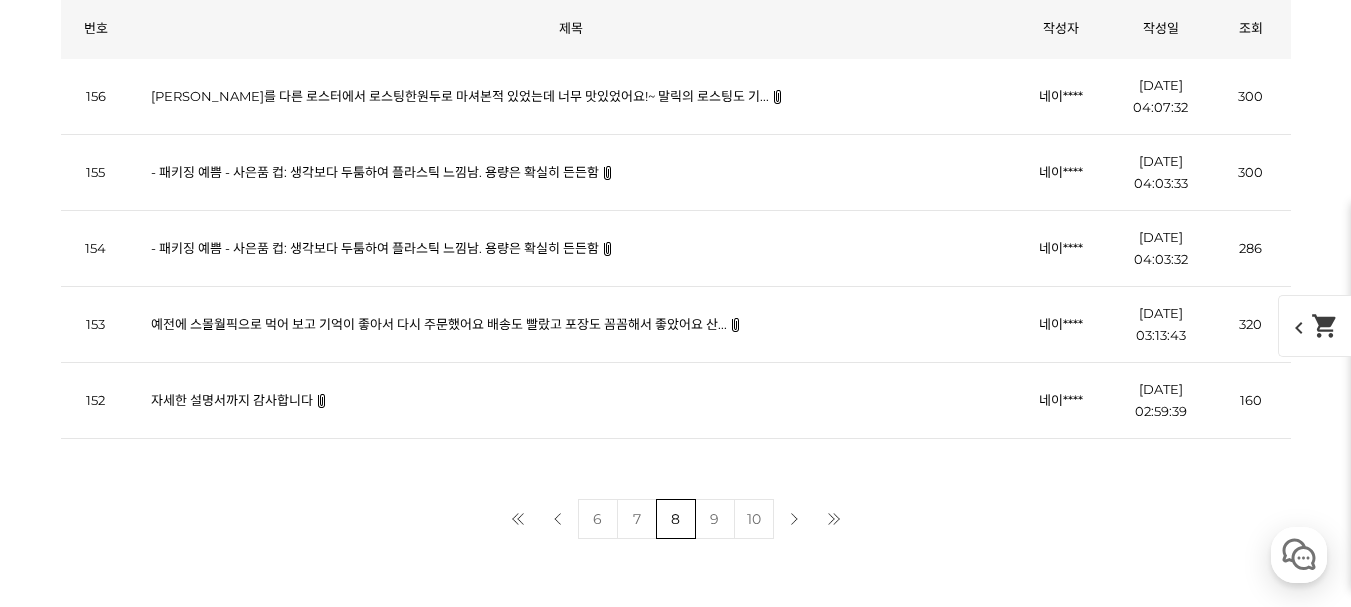 click on "자세한 설명서까지 감사합니다" at bounding box center [232, 400] 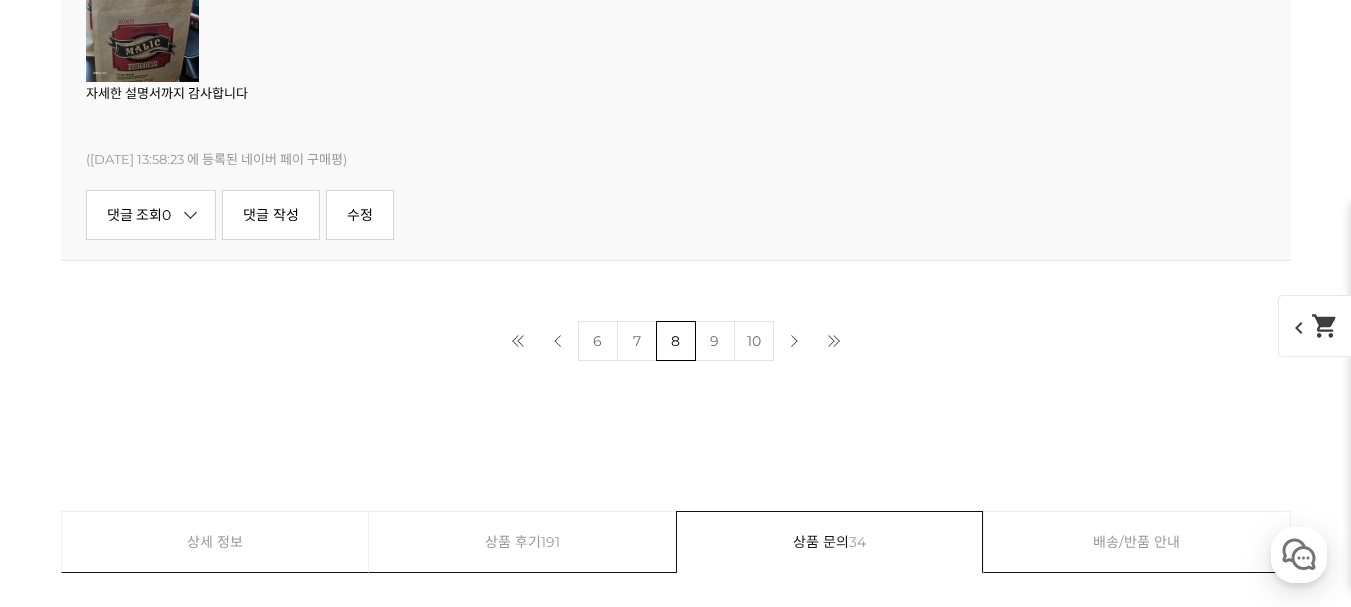 scroll, scrollTop: 11458, scrollLeft: 0, axis: vertical 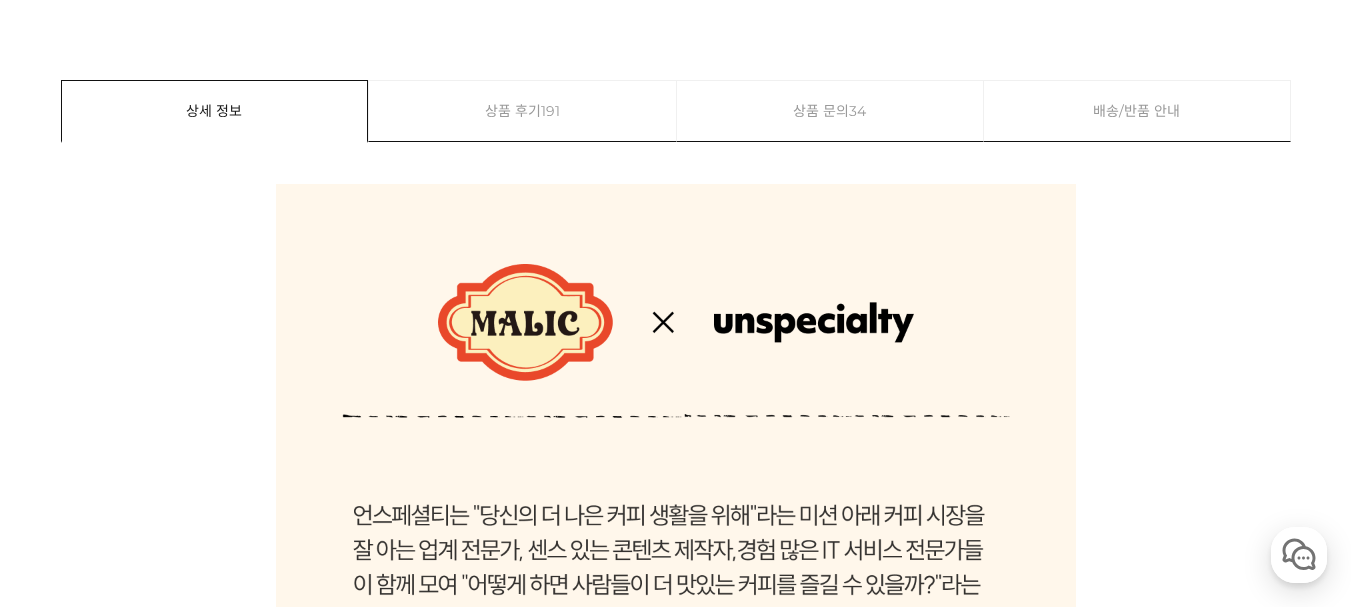 click on "상품 후기  191" at bounding box center [522, 111] 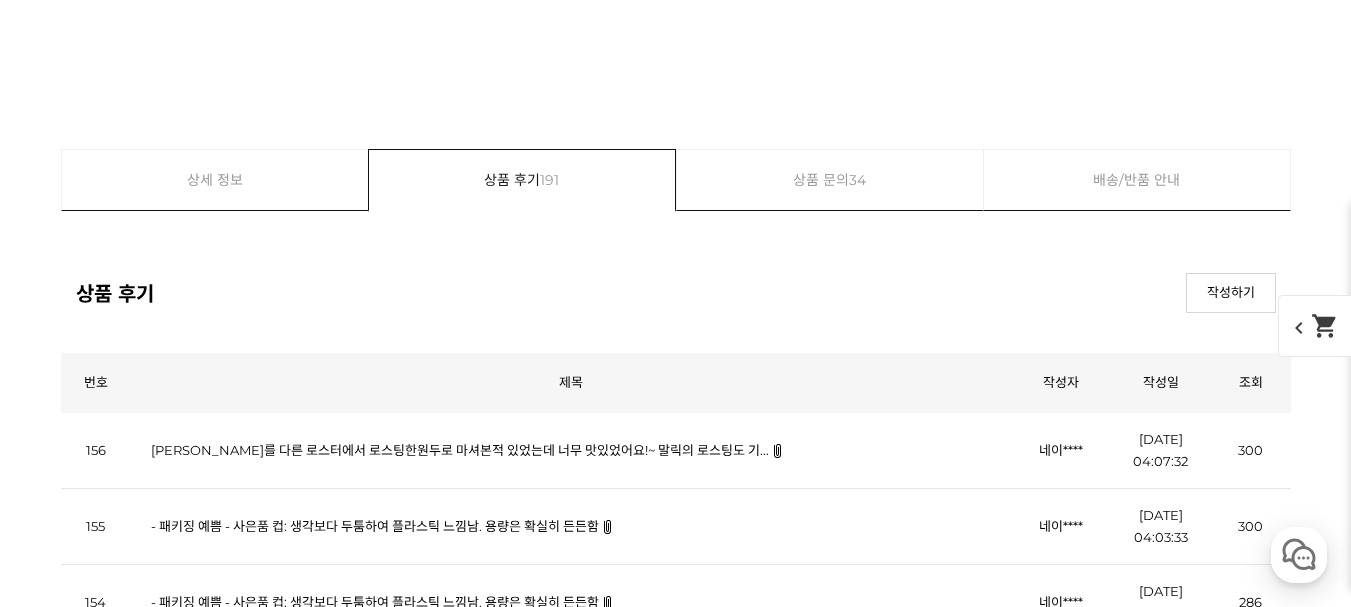 click on "뒤로가기
현재 위치
홈
커피 월픽
상품 상세 정보
이전 다음" at bounding box center [675, -19420] 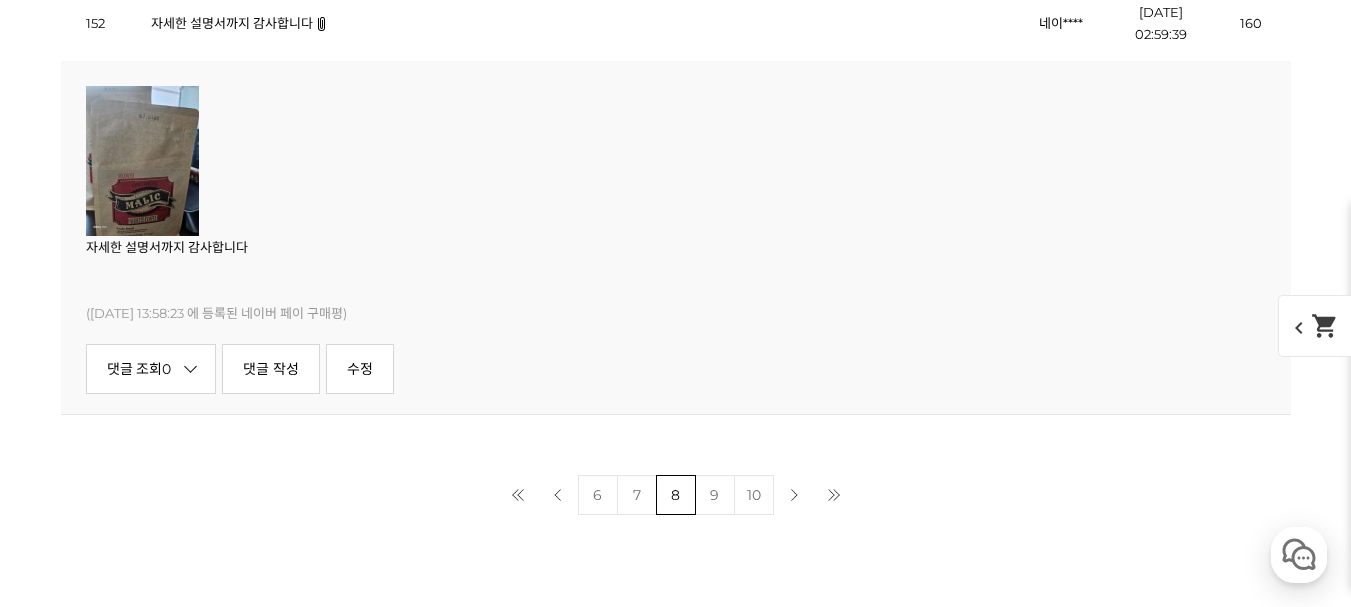 scroll, scrollTop: 42533, scrollLeft: 0, axis: vertical 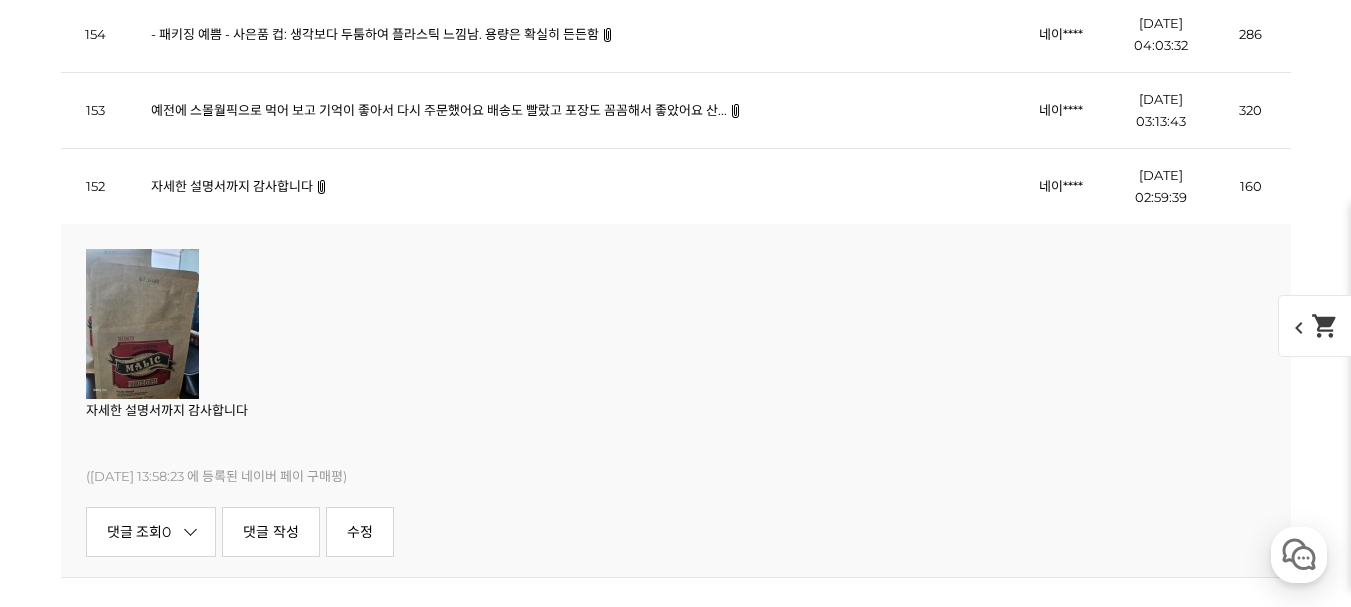 click on "예전에 스몰월픽으로 먹어 보고 기억이 좋아서 다시 주문했어요 배송도 빨랐고 포장도 꼼꼼해서 좋았어요 산..." at bounding box center [571, 110] 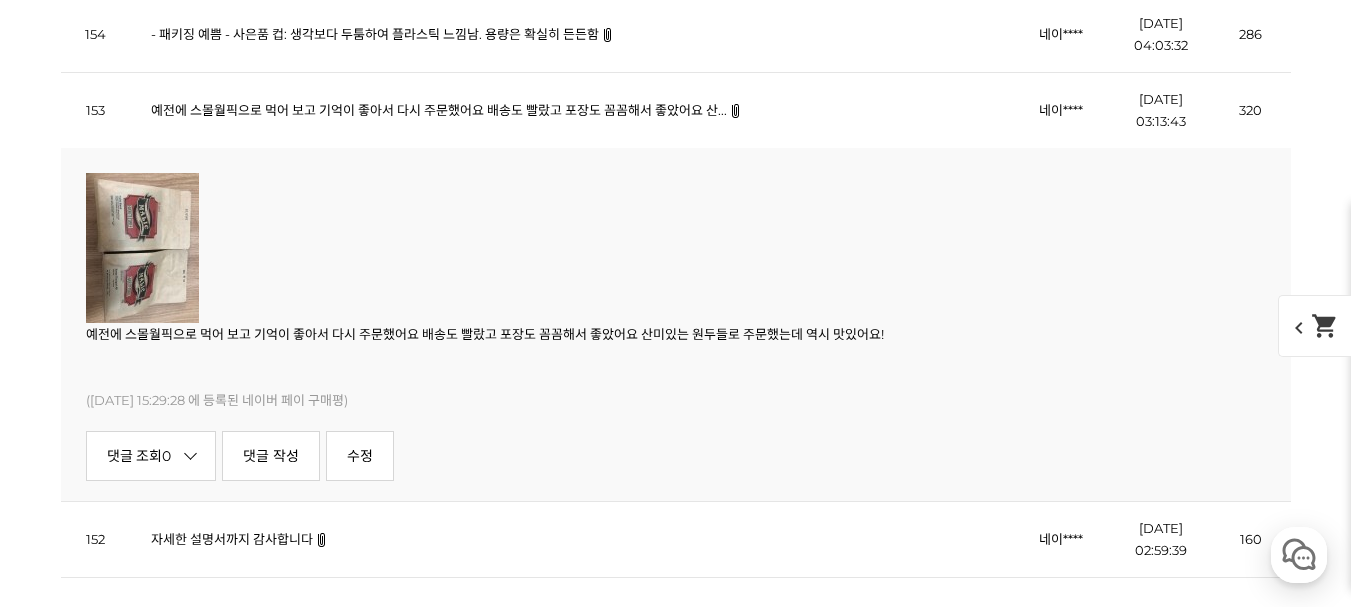 click at bounding box center (676, 248) 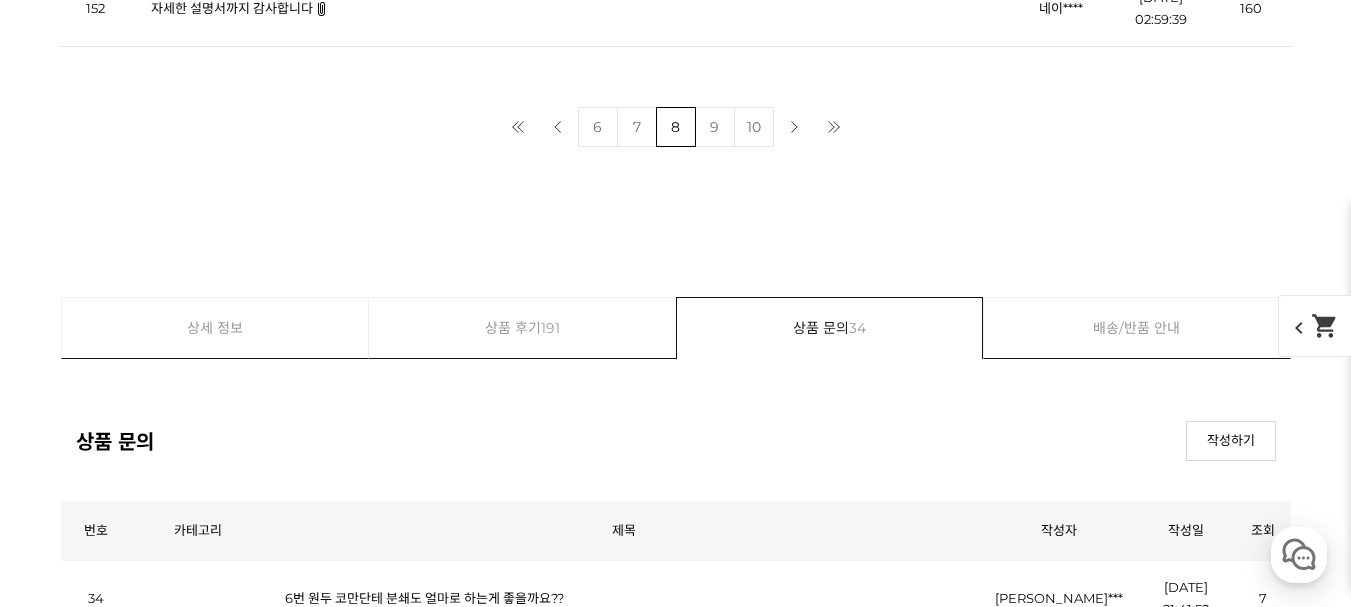 click on "9" at bounding box center (715, 127) 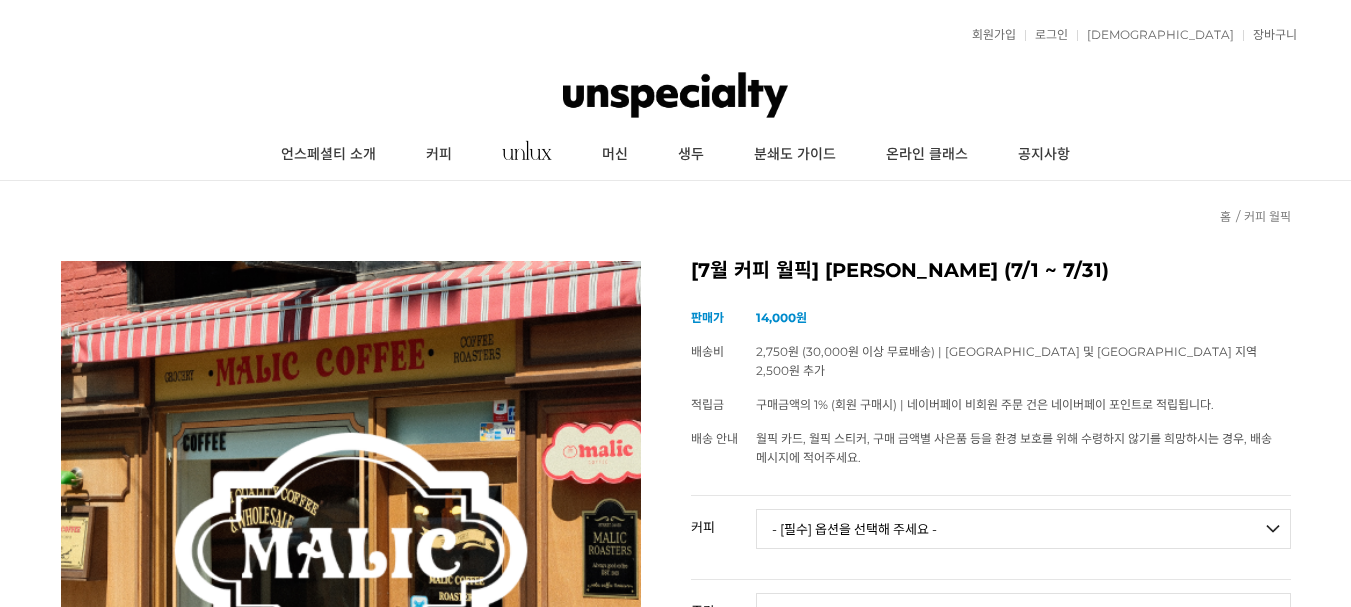 scroll, scrollTop: 12166, scrollLeft: 0, axis: vertical 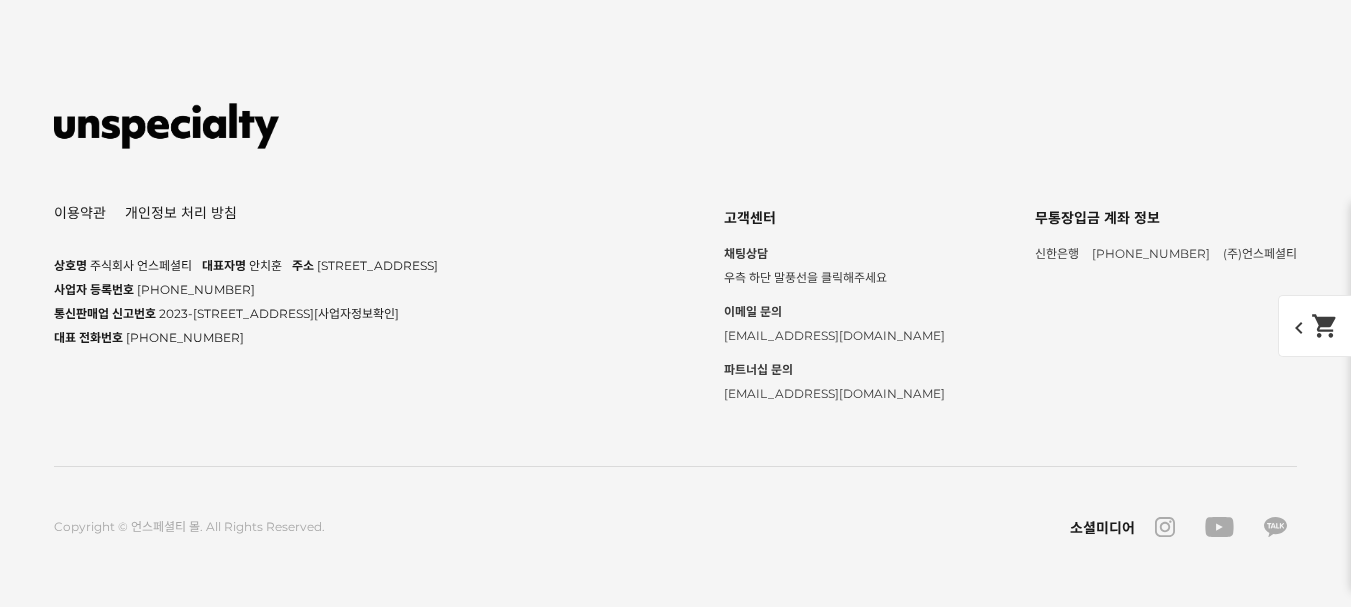 click on "일단먹어보고 판단하겠습니다." at bounding box center [232, -2190] 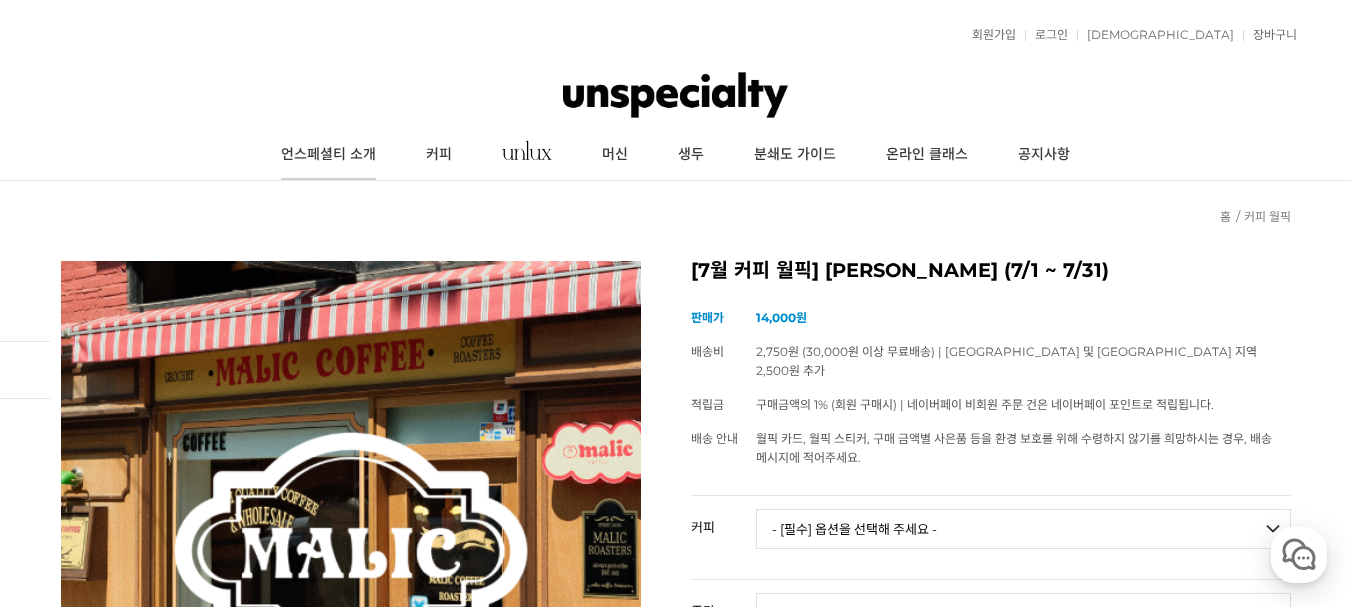scroll, scrollTop: 0, scrollLeft: 0, axis: both 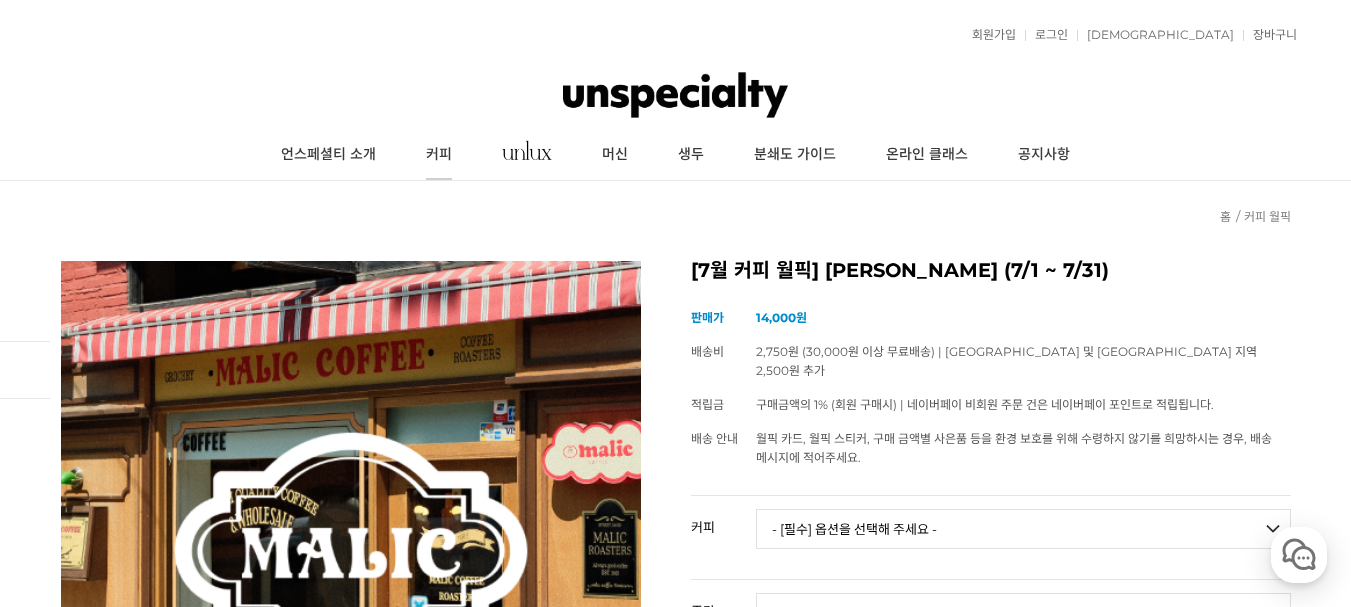 click on "커피" at bounding box center [439, 155] 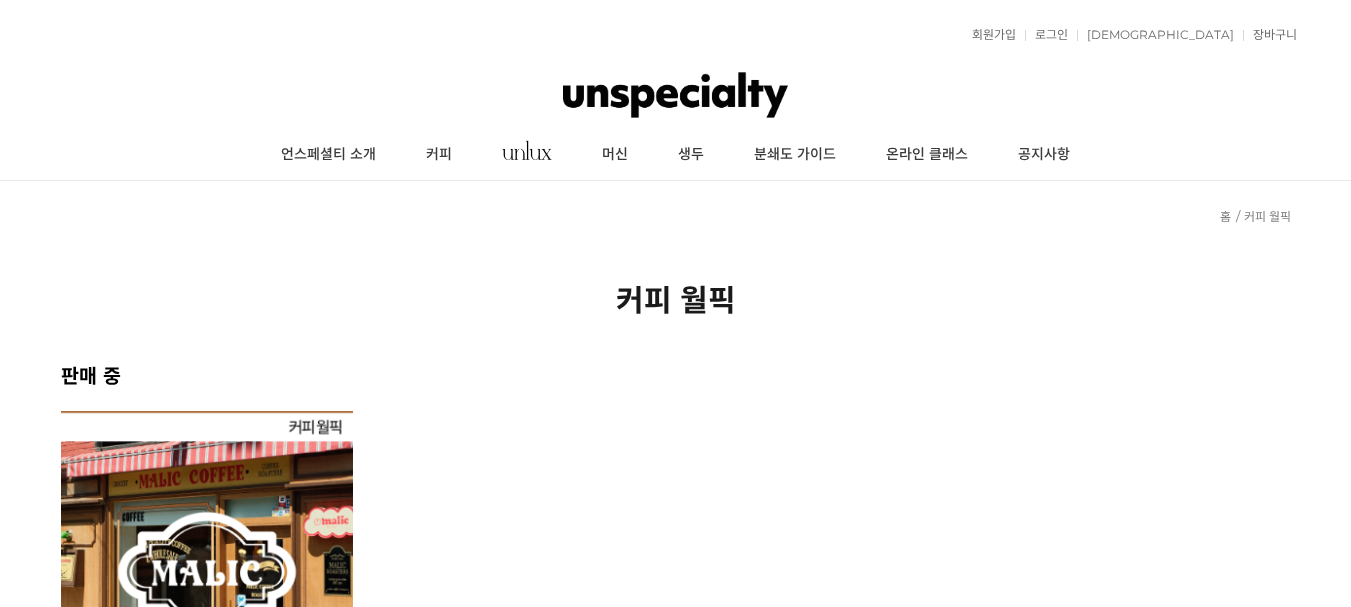 scroll, scrollTop: 0, scrollLeft: 0, axis: both 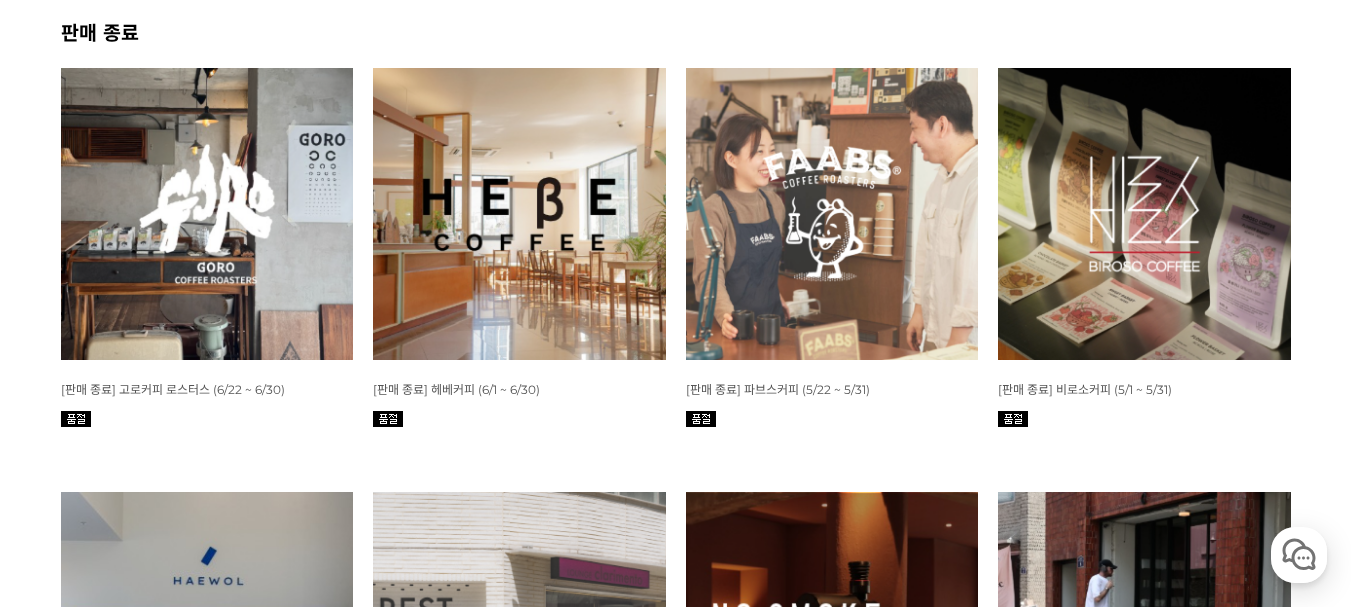 click at bounding box center (519, 214) 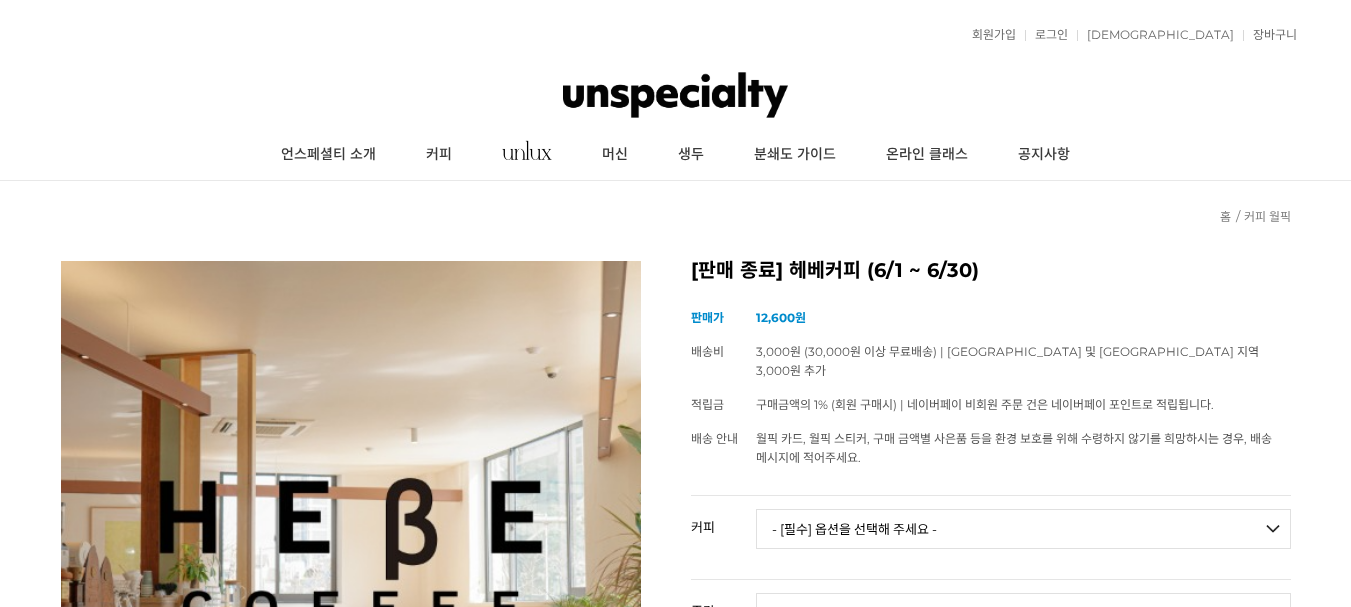 click on "상품 후기  672" at bounding box center (522, 1070) 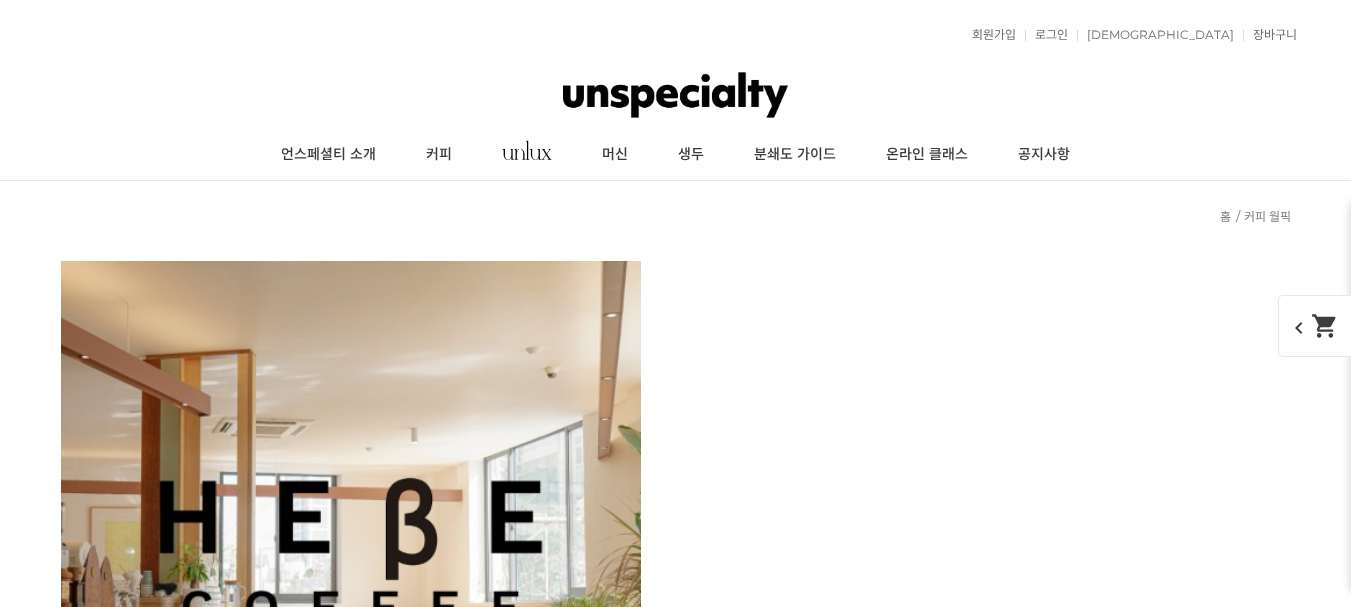 scroll, scrollTop: 2775, scrollLeft: 0, axis: vertical 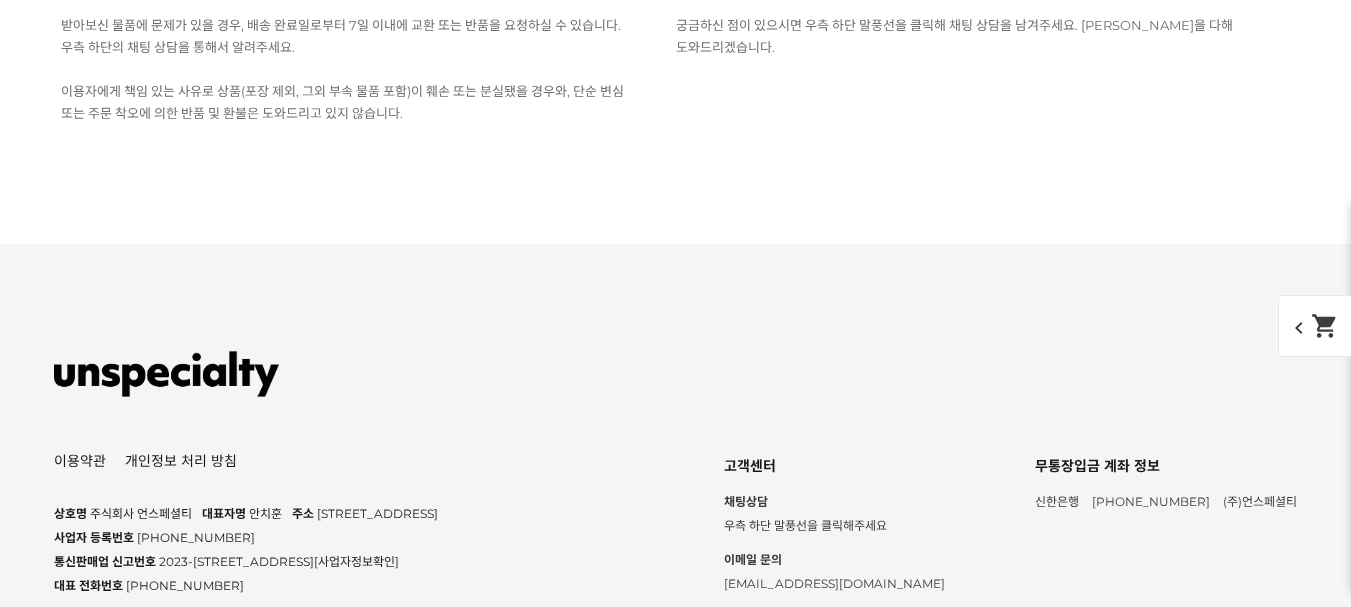 click on "2" at bounding box center [637, -1595] 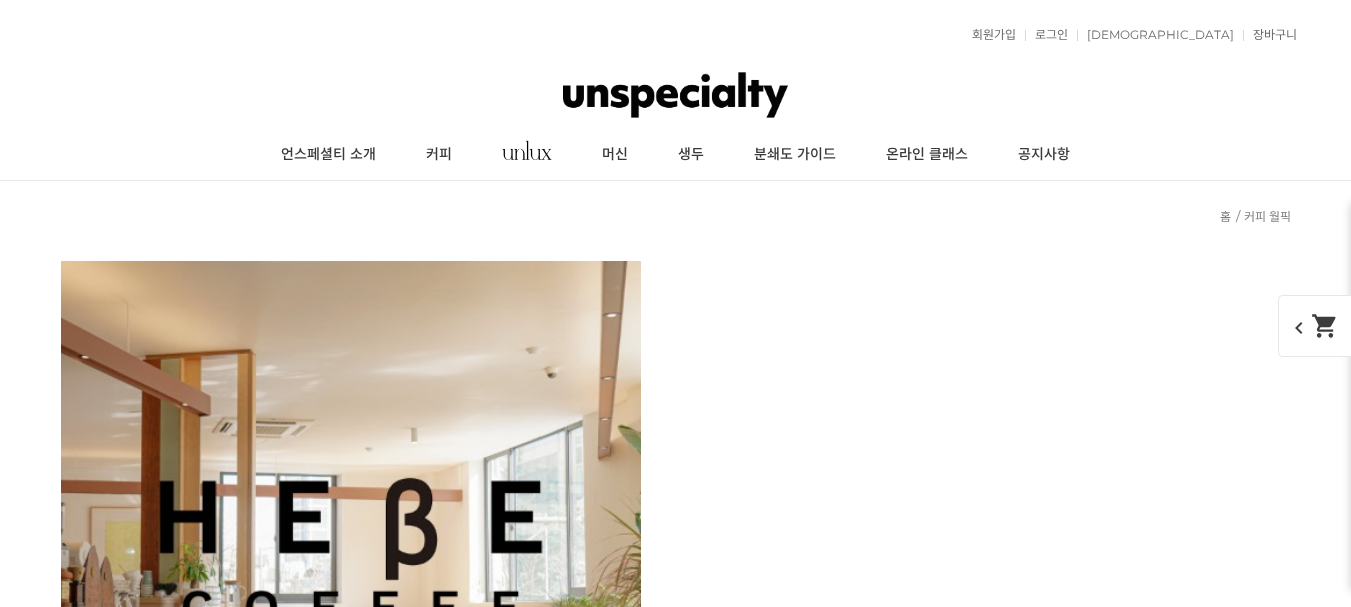 click on "고급스럽지만 맛이 기대했던 게 아니네요" at bounding box center (571, 12667) 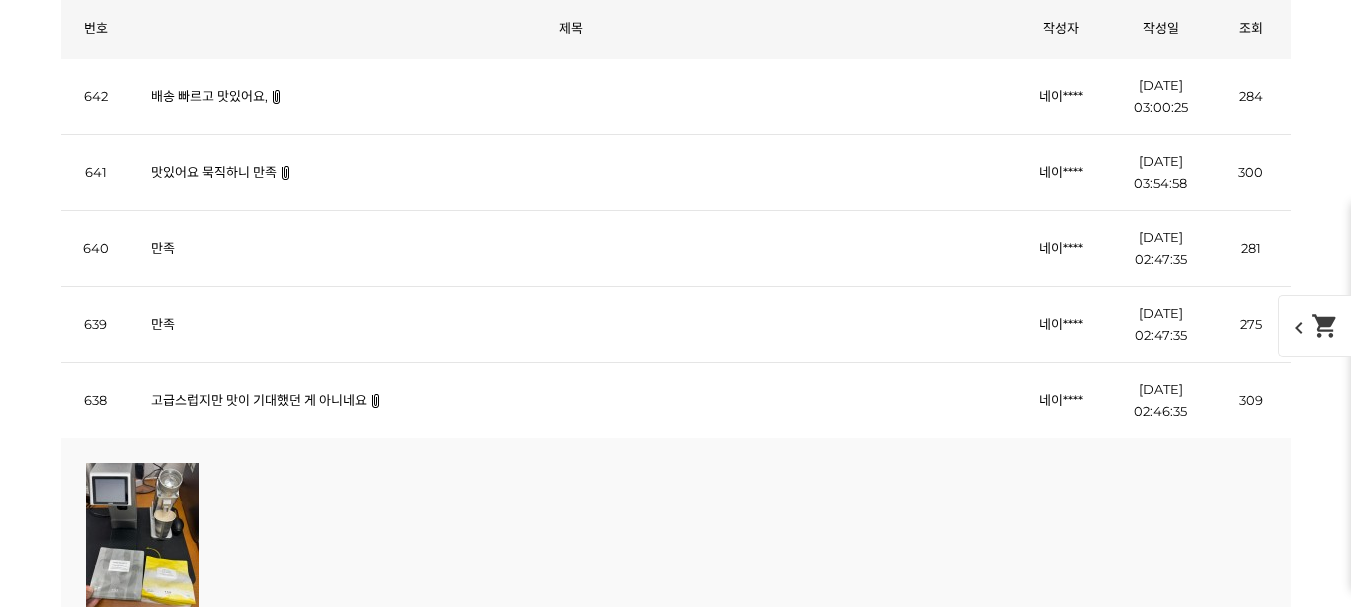scroll, scrollTop: 22534, scrollLeft: 0, axis: vertical 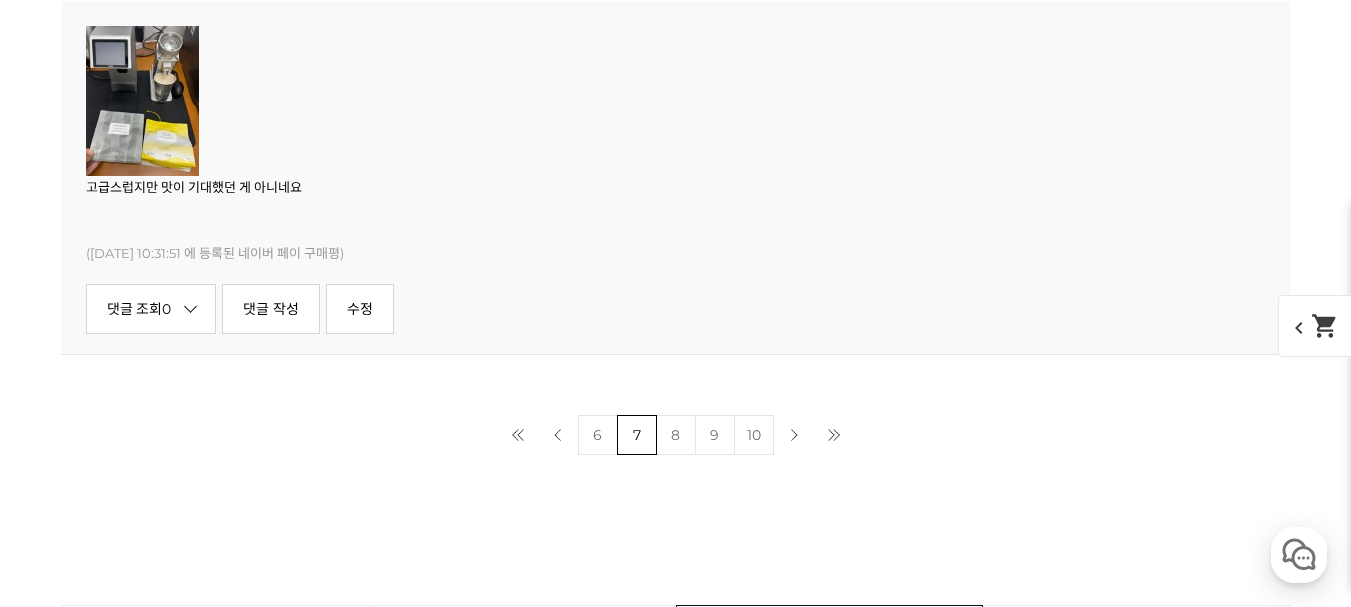 click on "8" at bounding box center (676, 435) 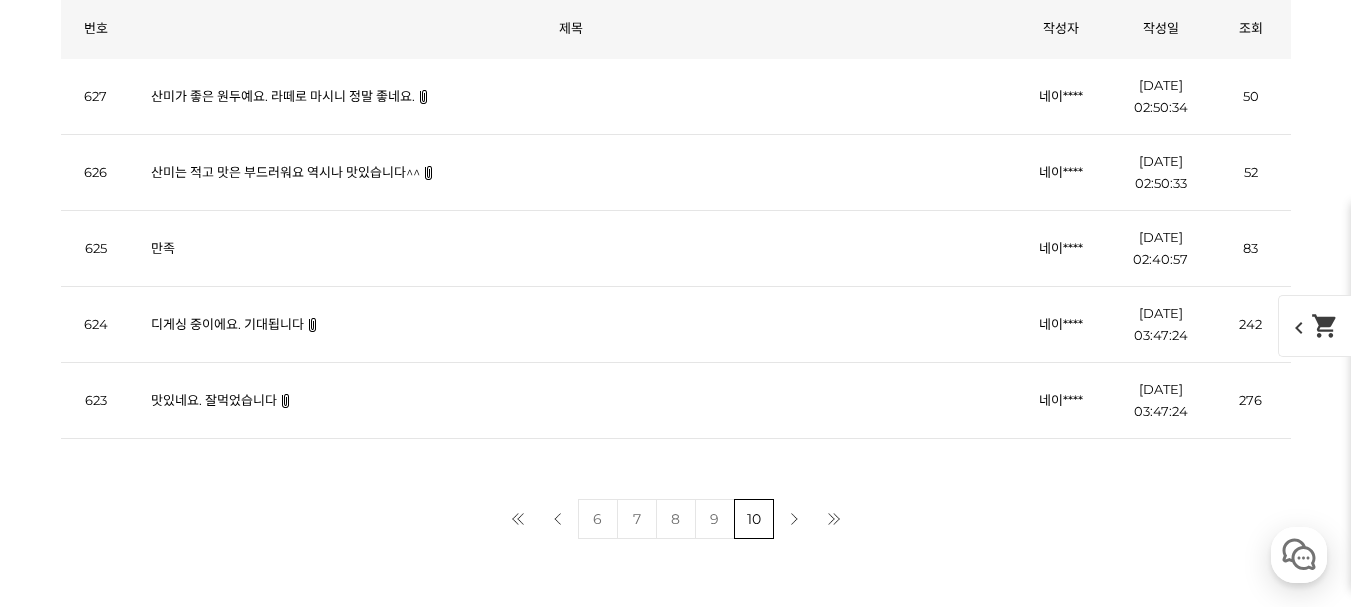 scroll, scrollTop: 22534, scrollLeft: 0, axis: vertical 